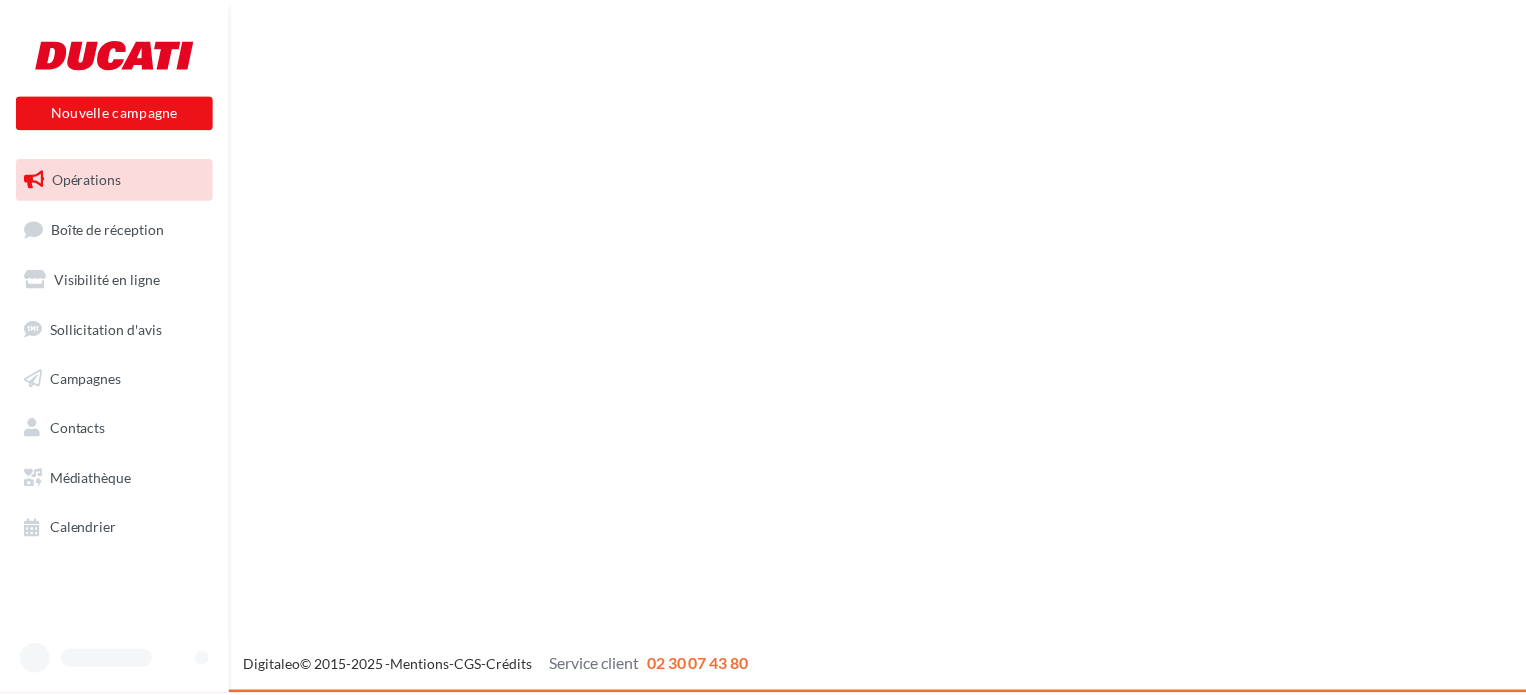scroll, scrollTop: 0, scrollLeft: 0, axis: both 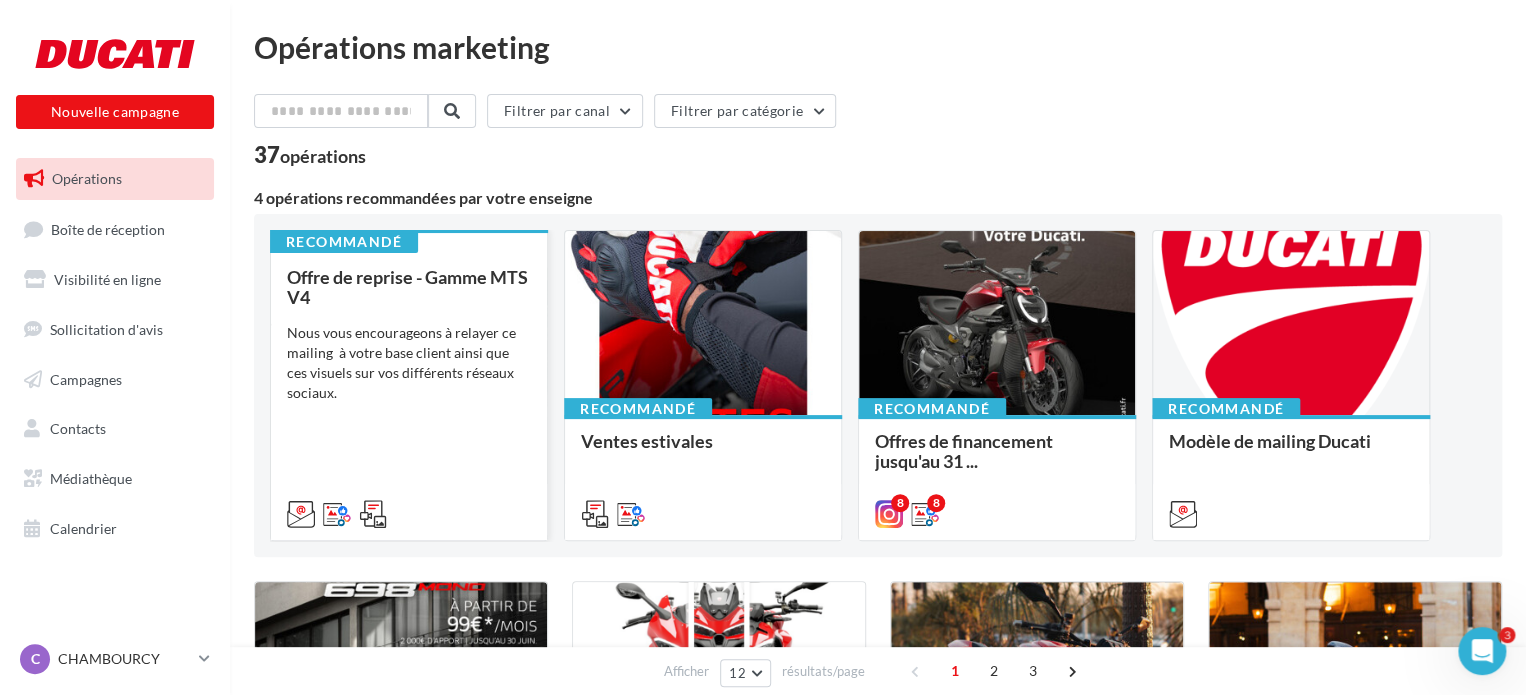 click on "Nous vous encourageons à relayer ce mailing  à votre base client ainsi que ces visuels sur vos différents réseaux sociaux." at bounding box center [409, 363] 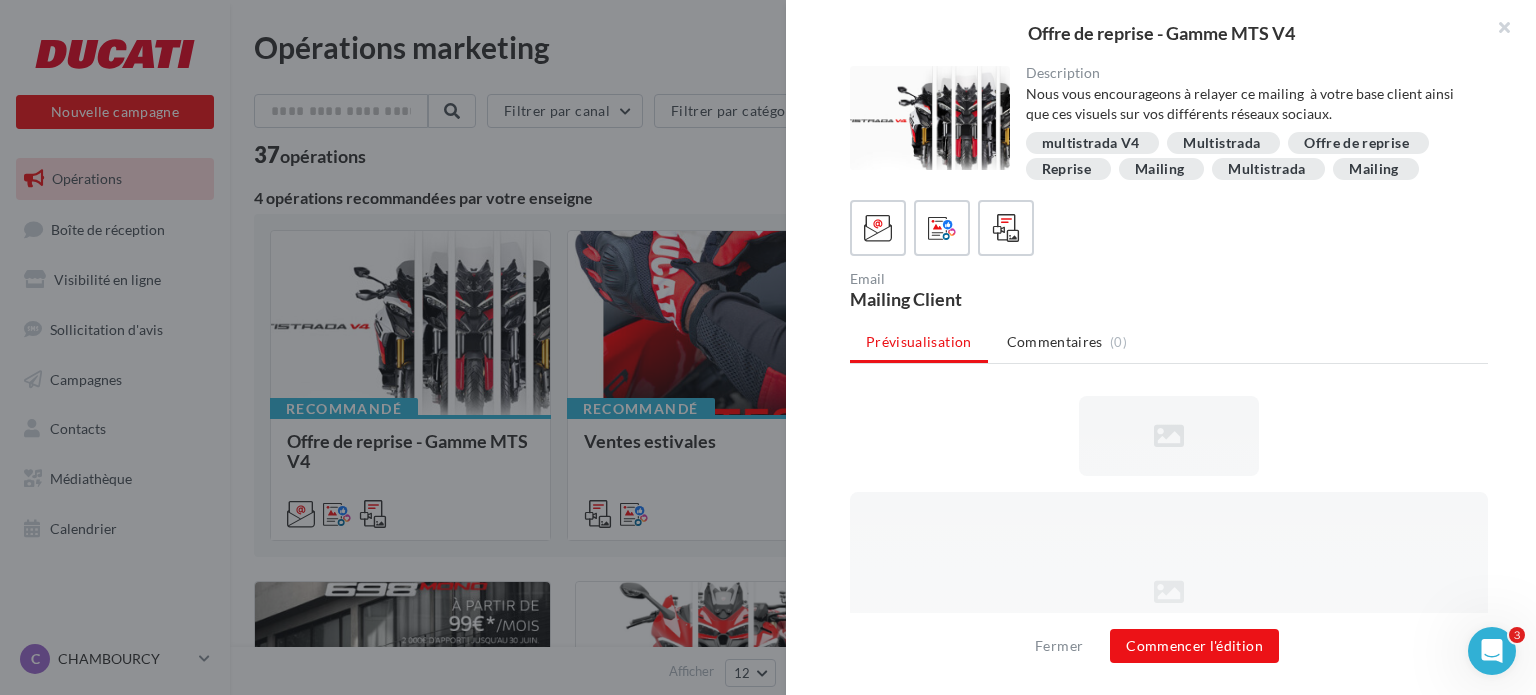 scroll, scrollTop: 0, scrollLeft: 0, axis: both 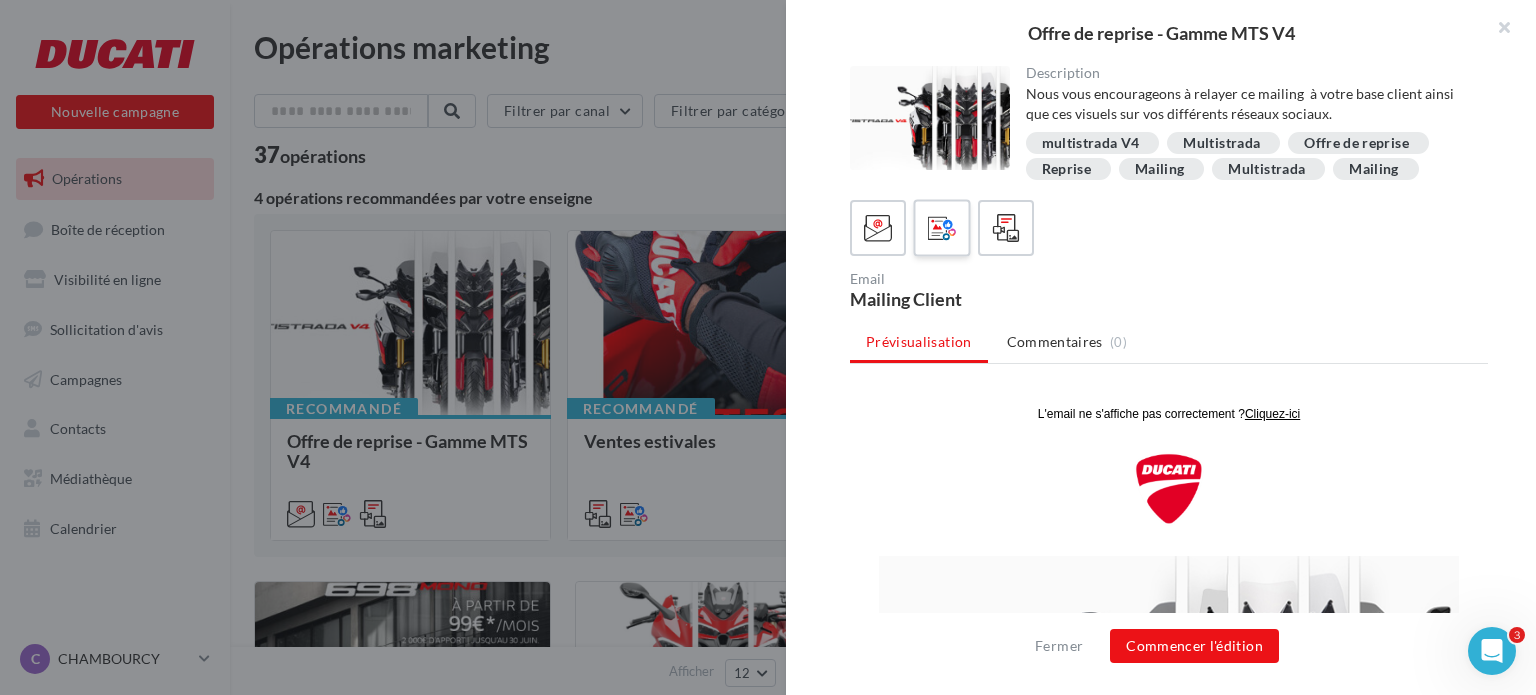 click at bounding box center [941, 227] 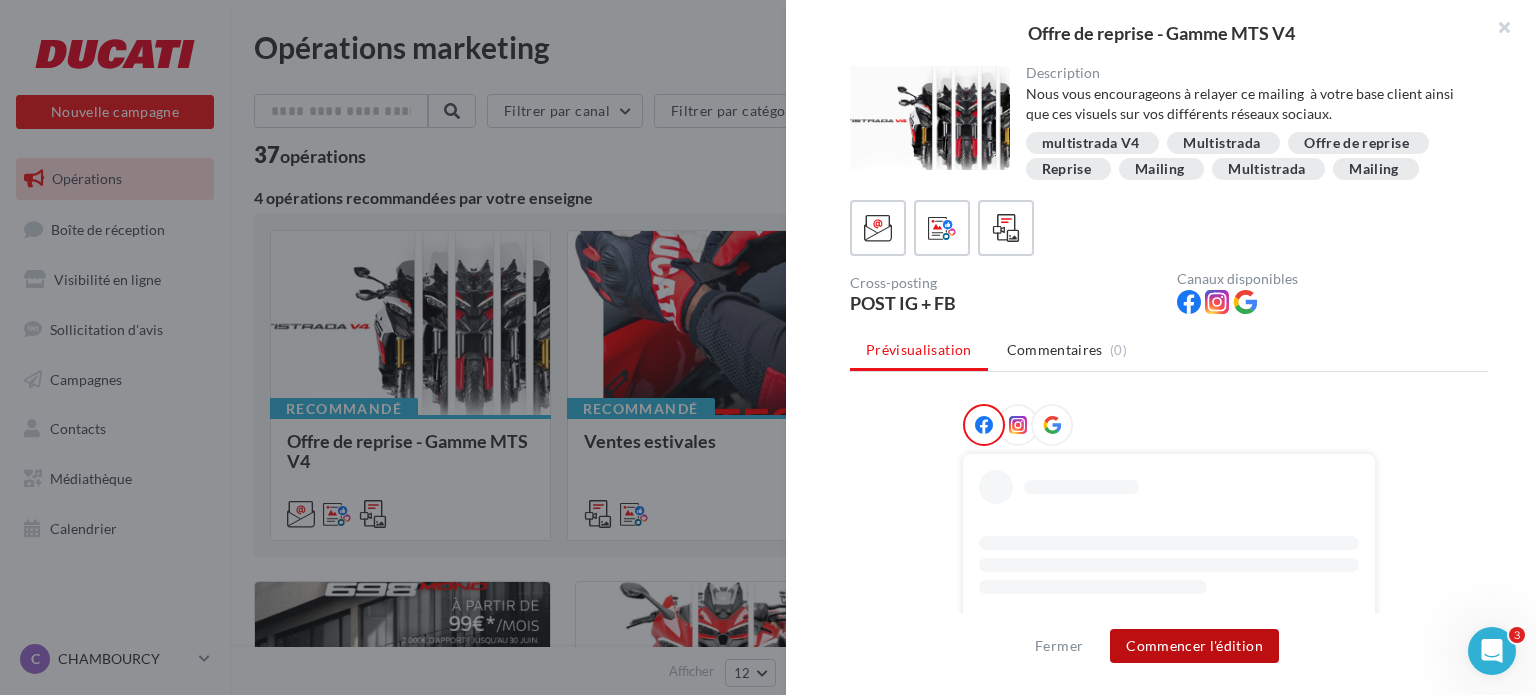 click on "Commencer l'édition" at bounding box center [1194, 646] 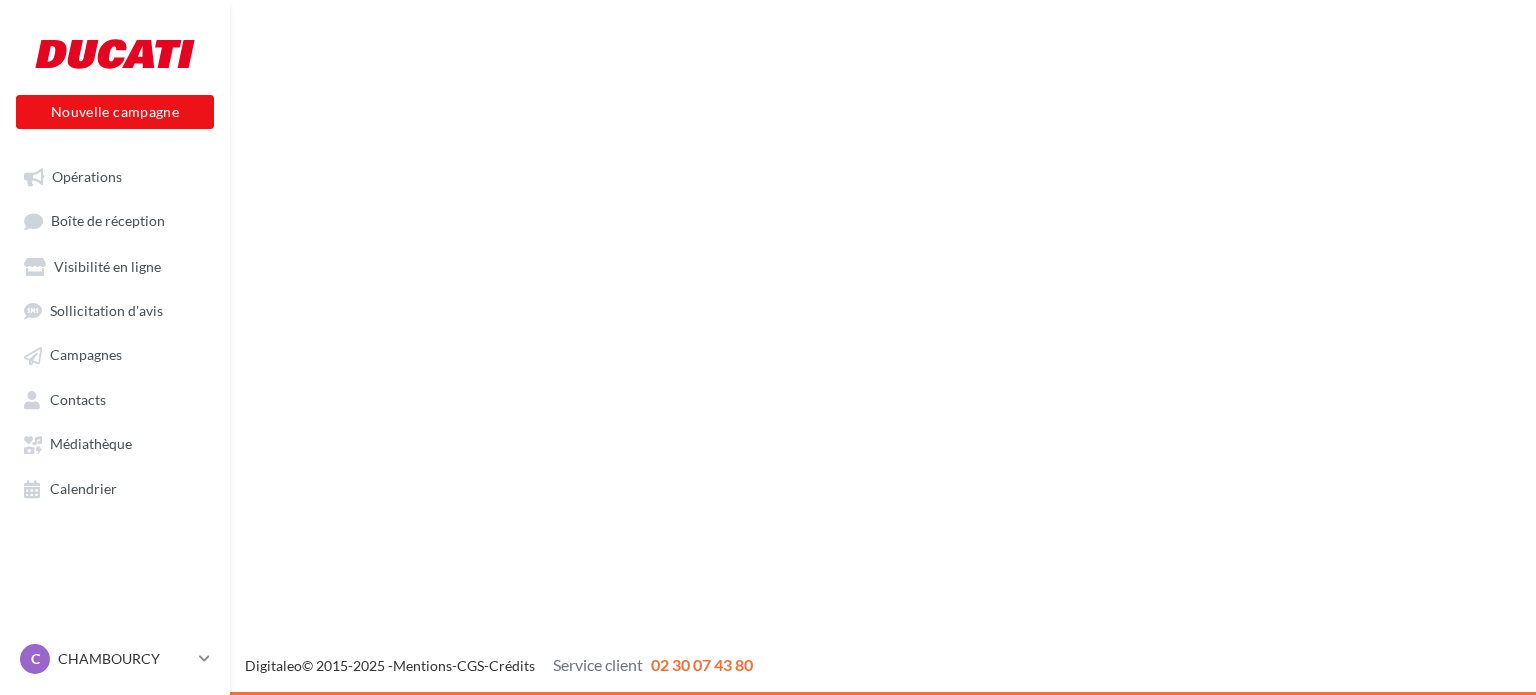 scroll, scrollTop: 0, scrollLeft: 0, axis: both 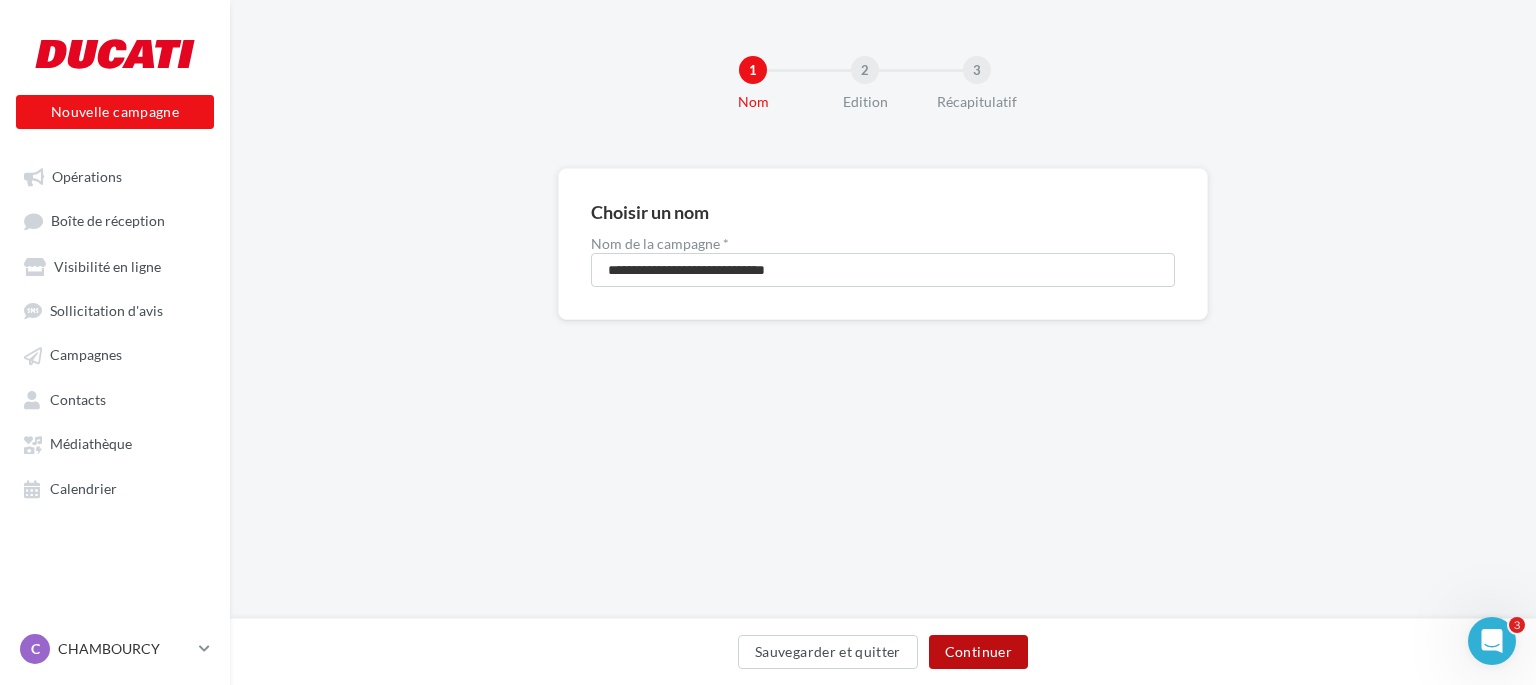 click on "Continuer" at bounding box center (978, 652) 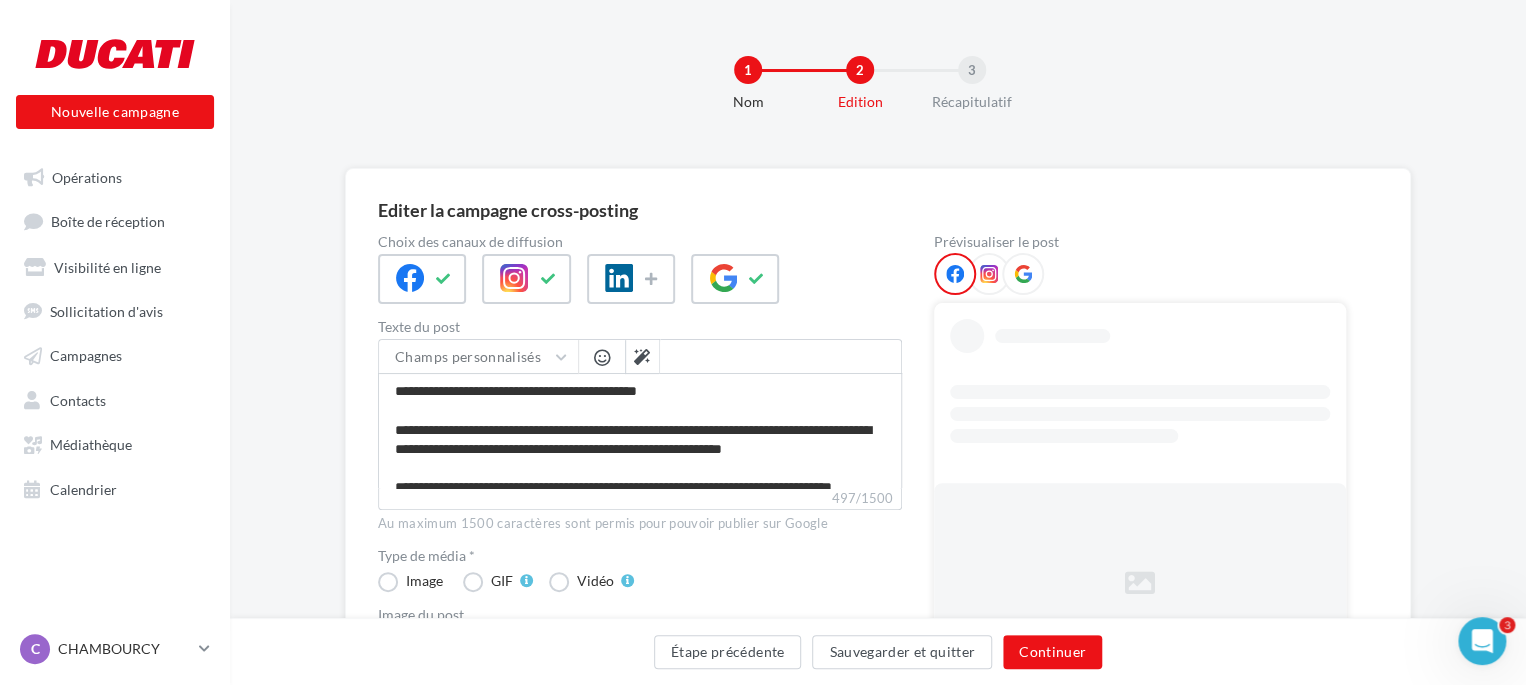scroll, scrollTop: 152, scrollLeft: 0, axis: vertical 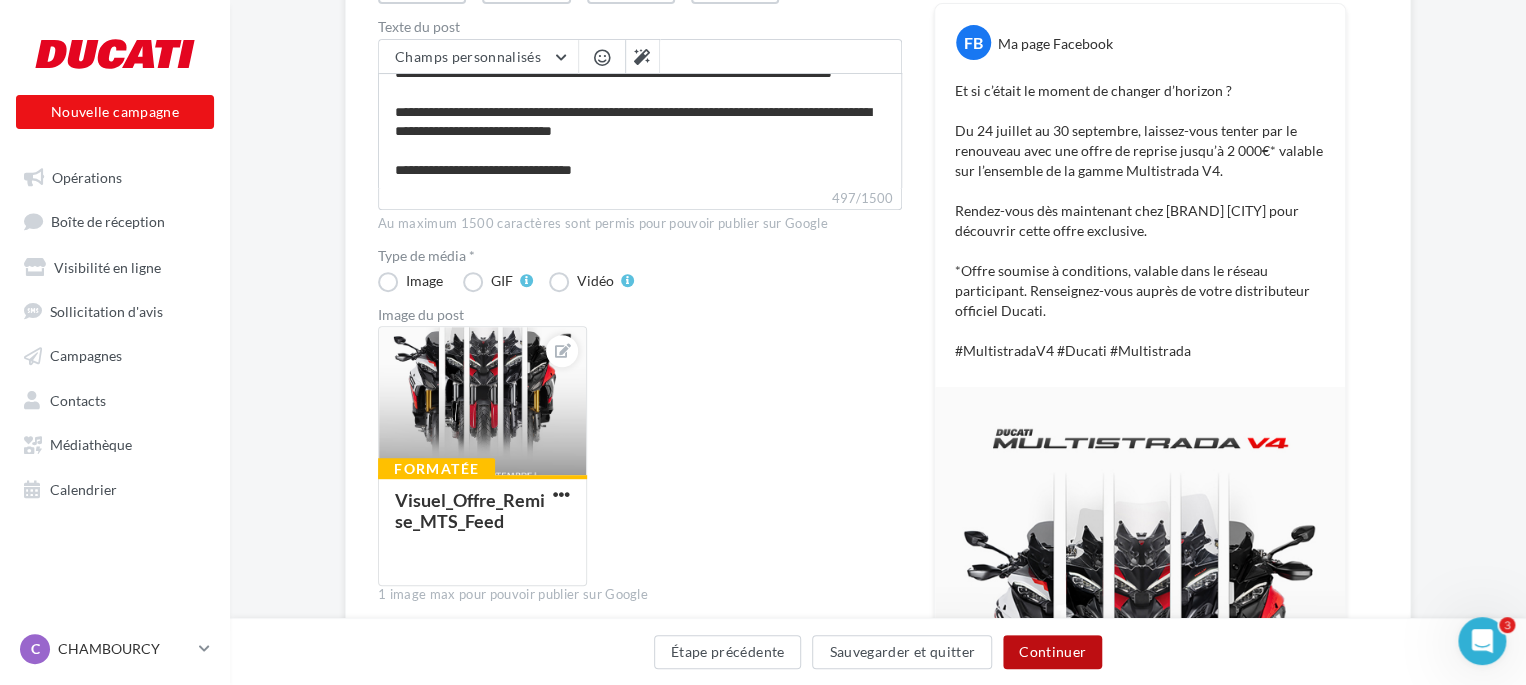 click on "Continuer" at bounding box center (1052, 652) 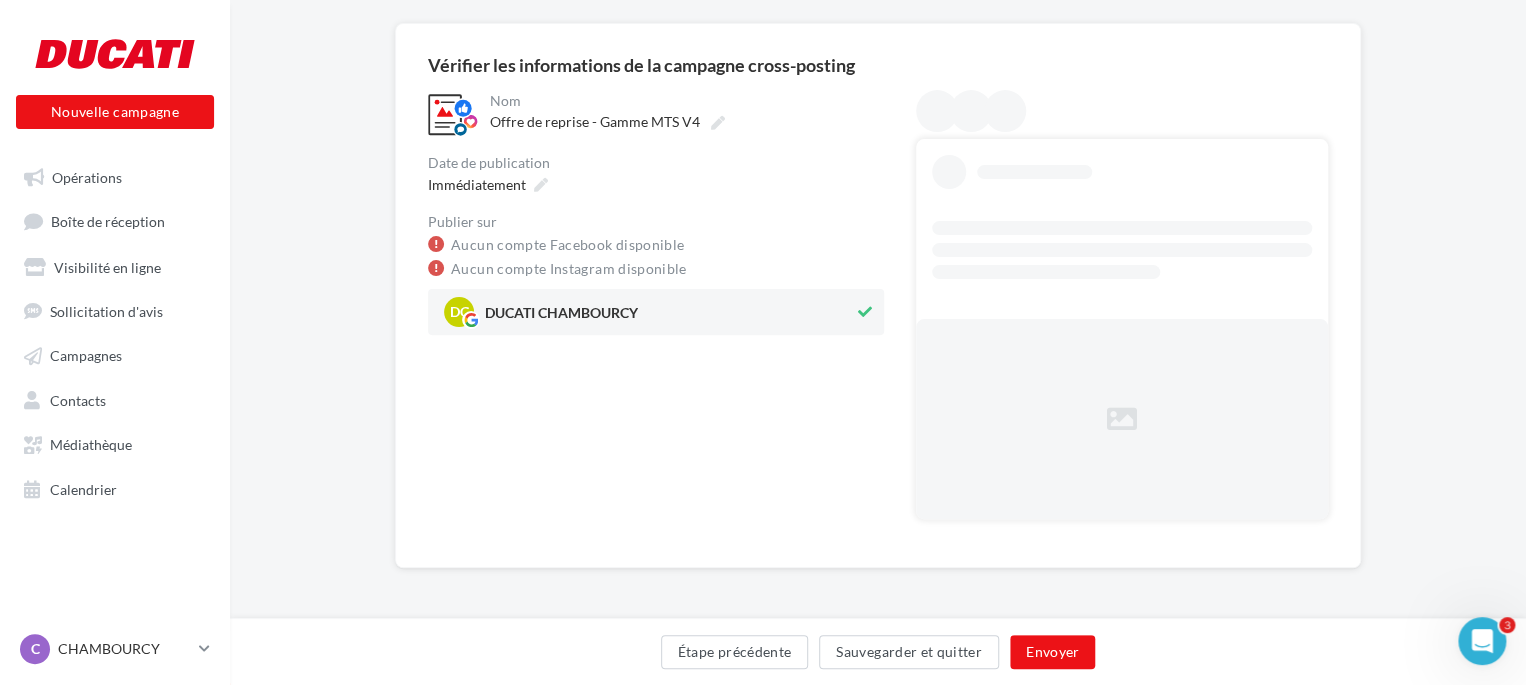 scroll, scrollTop: 0, scrollLeft: 0, axis: both 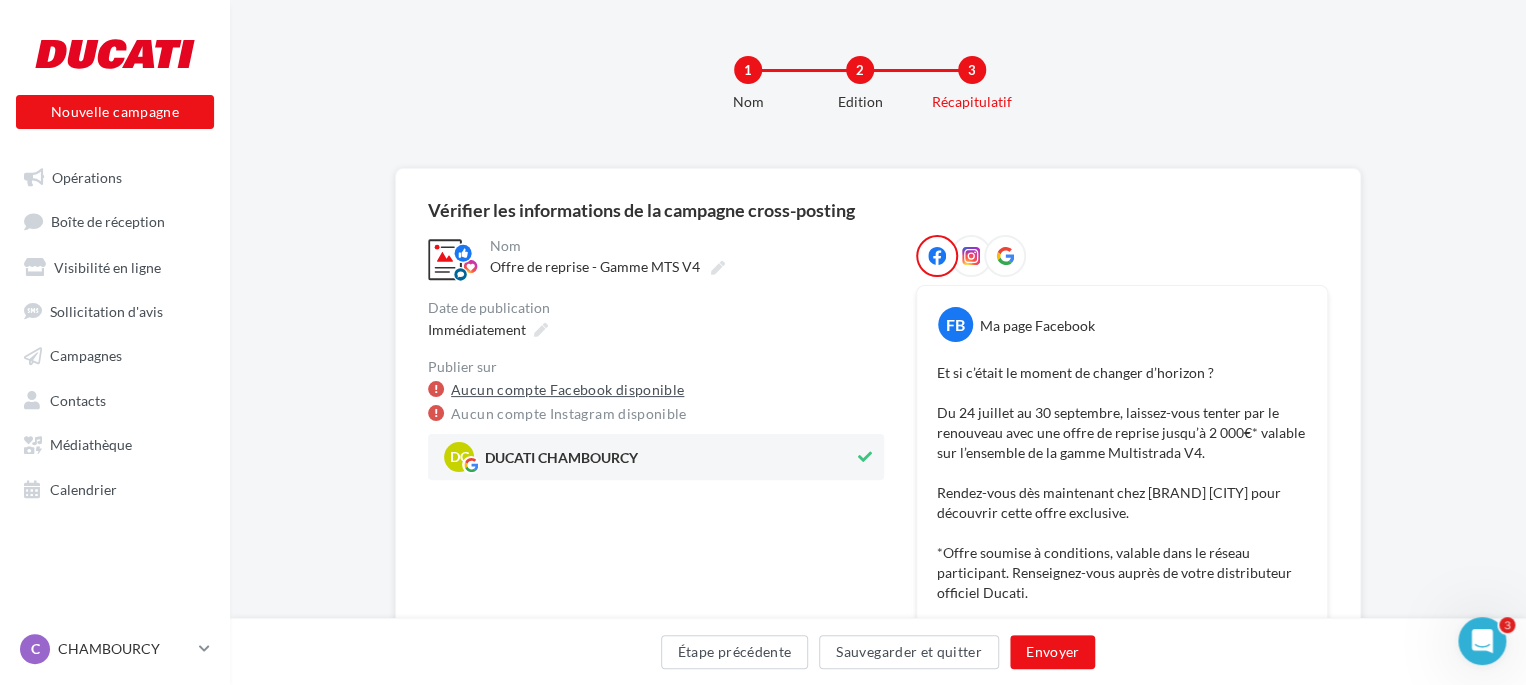 click on "Aucun compte Facebook disponible" at bounding box center [567, 390] 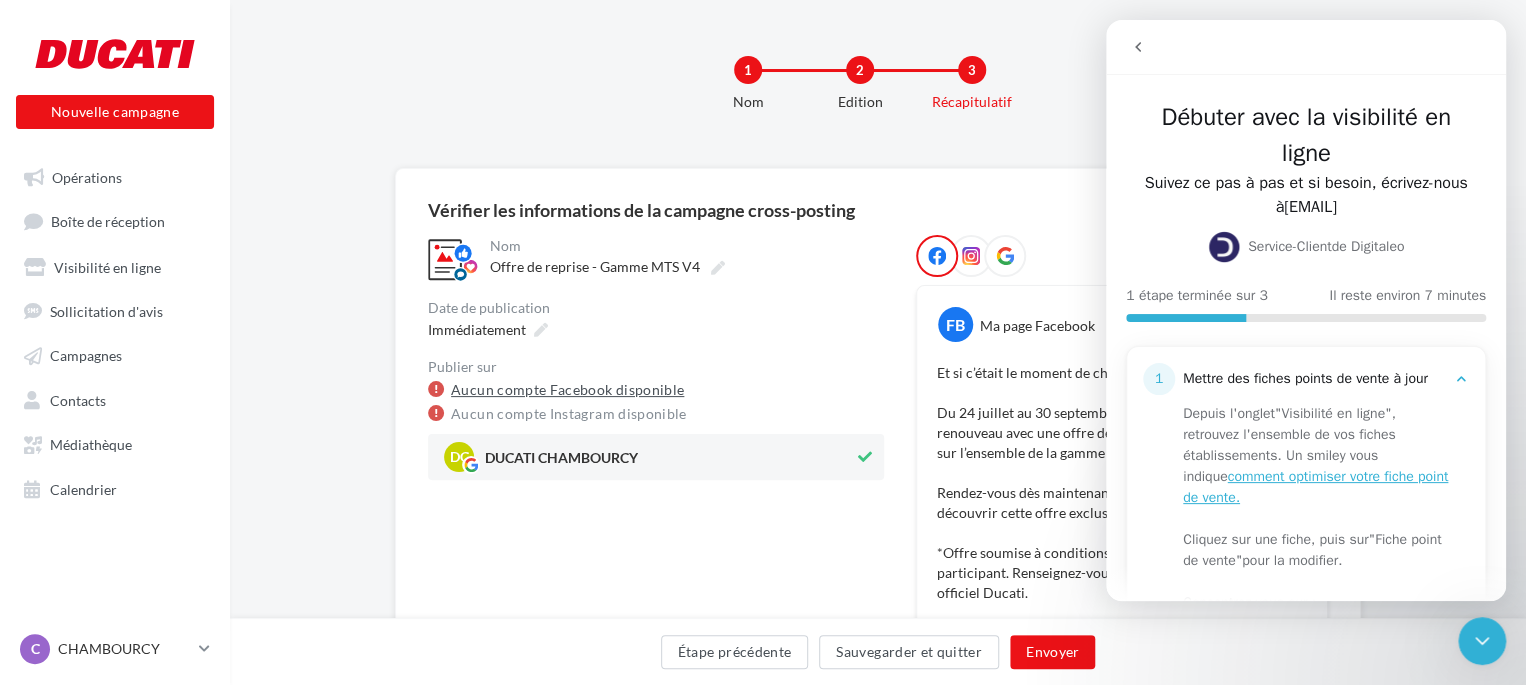 scroll, scrollTop: 0, scrollLeft: 0, axis: both 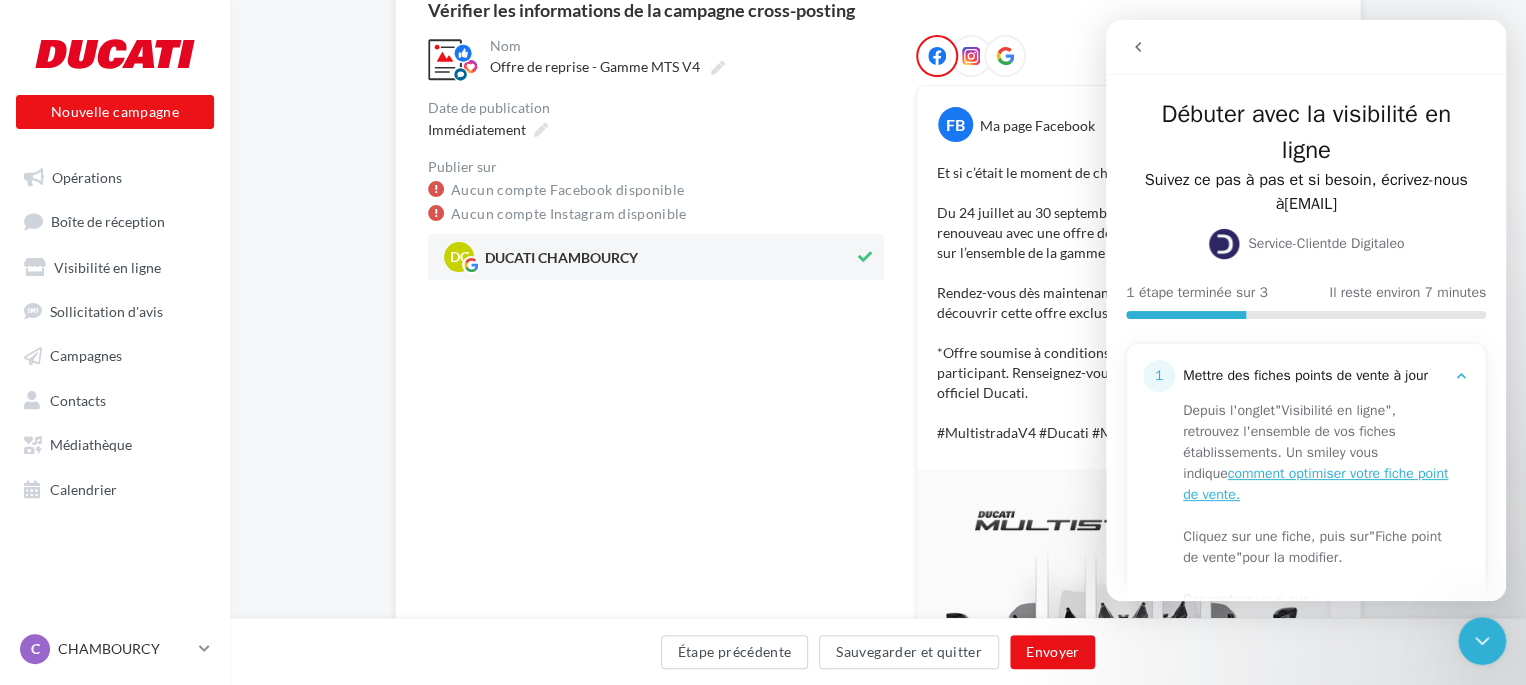 click on "Et si c’était le moment de changer d’horizon ?   Du [DATE] au [DATE], laissez-vous tenter par le renouveau avec une offre de reprise jusqu’à [PRICE]* valable sur l’ensemble de la gamme Multistrada V4. Rendez-vous dès maintenant chez [BRAND] [CITY] pour découvrir cette offre exclusive. *Offre soumise à conditions, valable dans le réseau participant. Renseignez-vous auprès de votre distributeur officiel [BRAND]. #[PRODUCT] #[BRAND] #[PRODUCT]" at bounding box center (1122, 303) 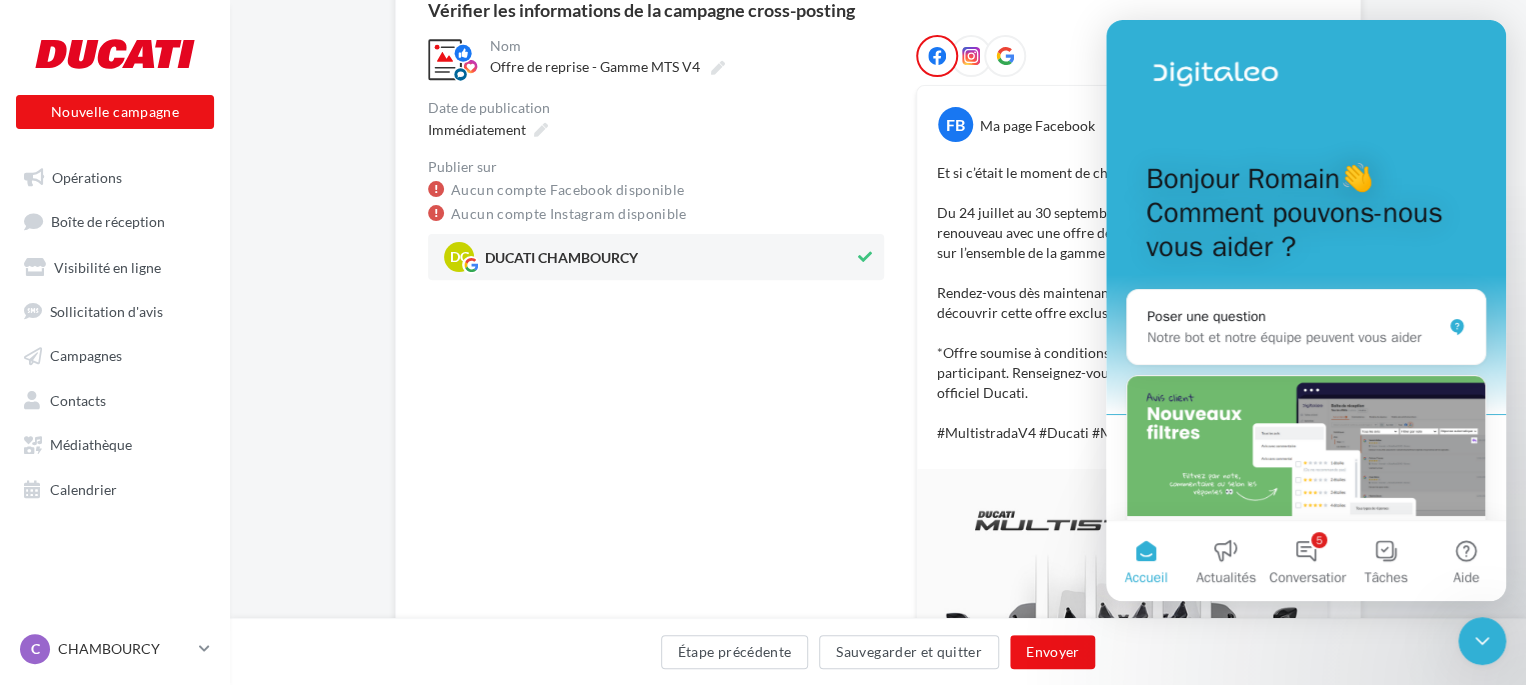 click 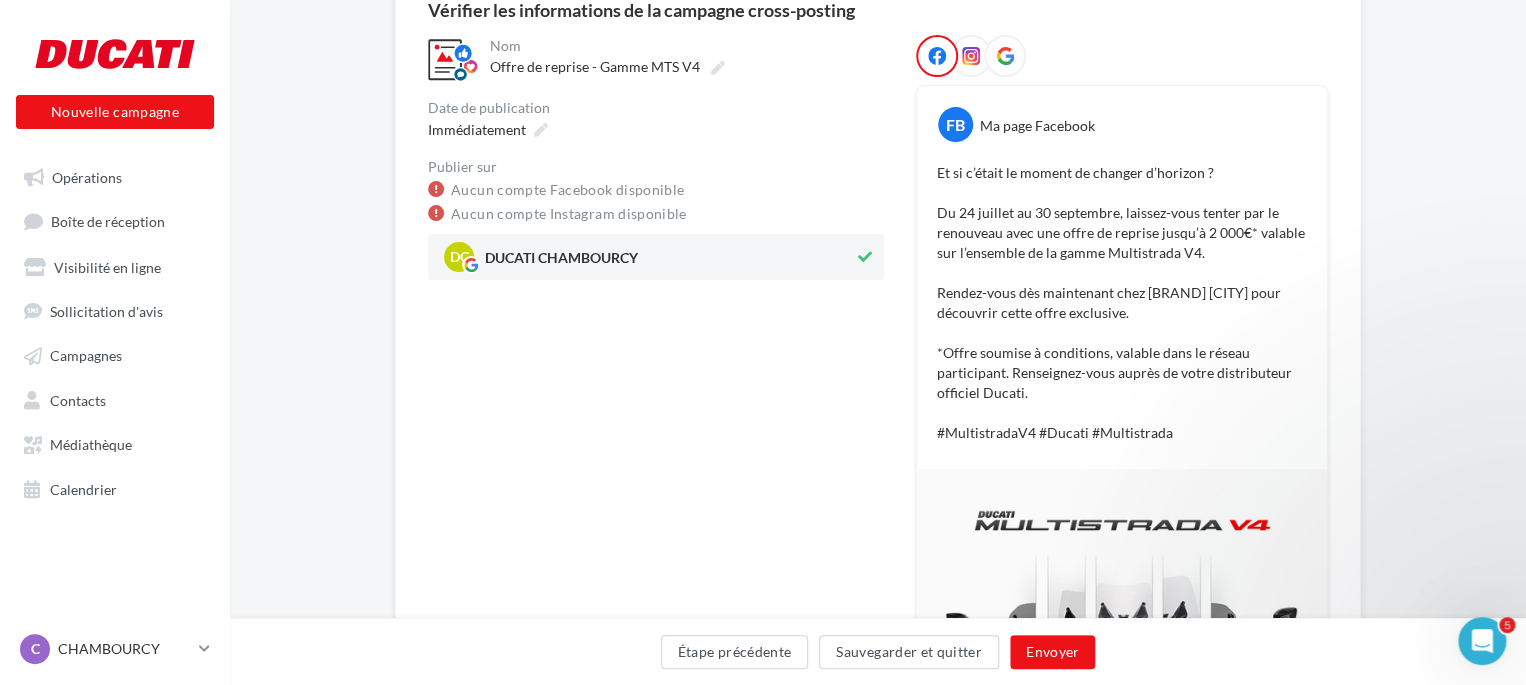 scroll, scrollTop: 0, scrollLeft: 0, axis: both 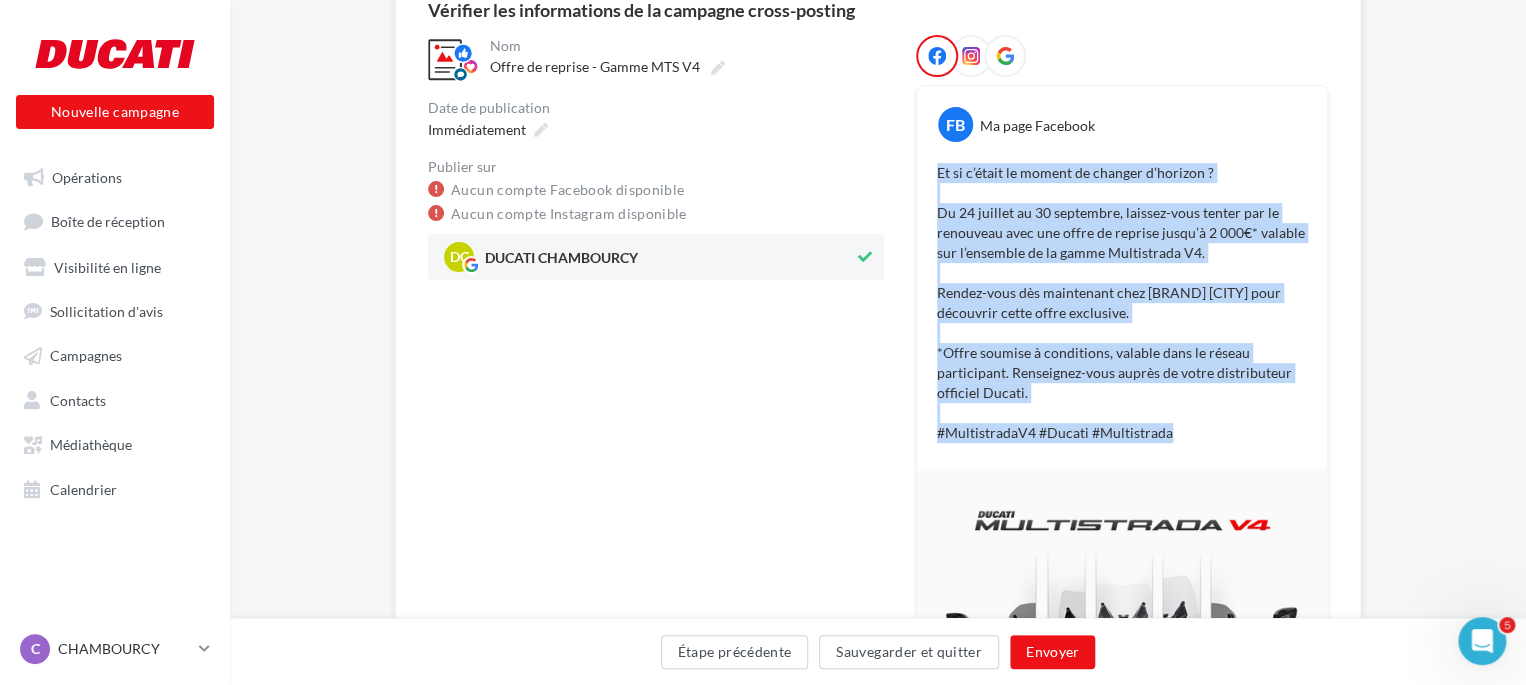 drag, startPoint x: 934, startPoint y: 177, endPoint x: 1196, endPoint y: 424, distance: 360.0736 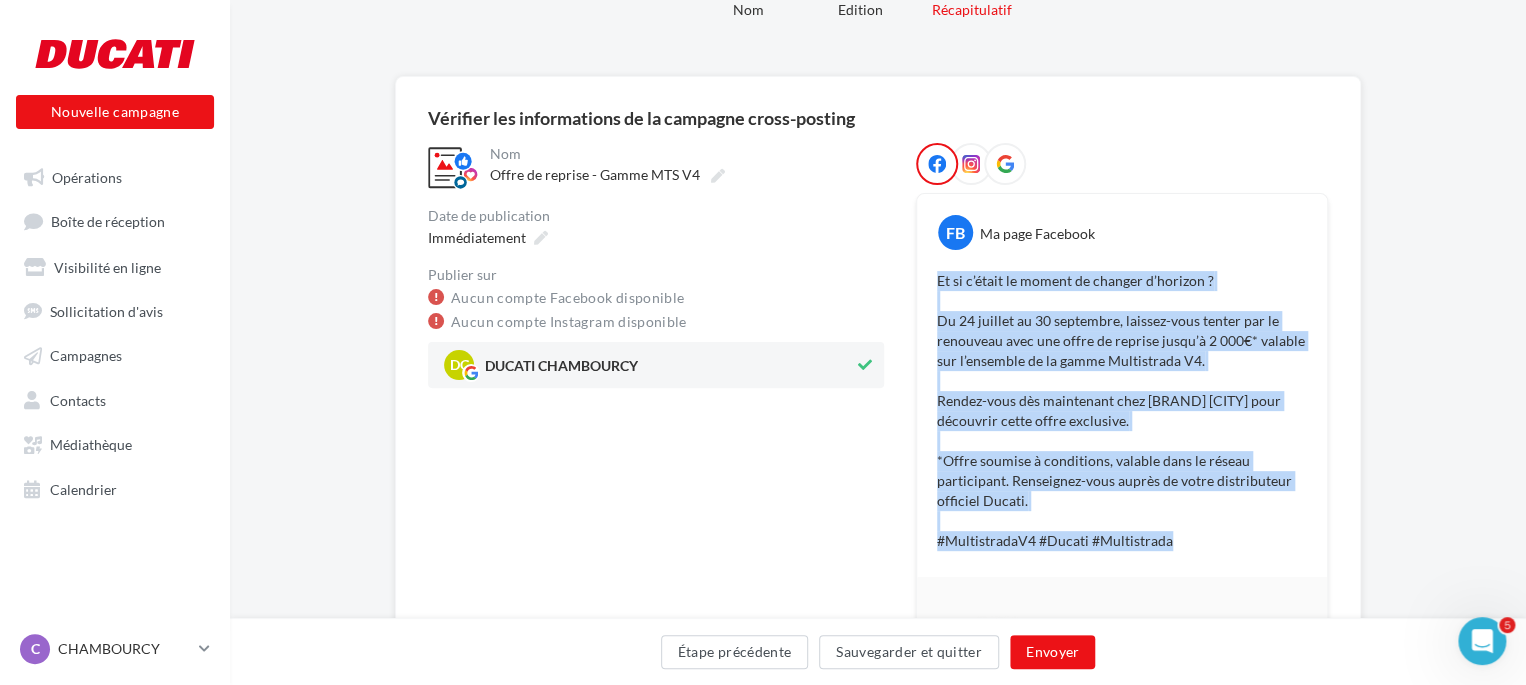 scroll, scrollTop: 0, scrollLeft: 0, axis: both 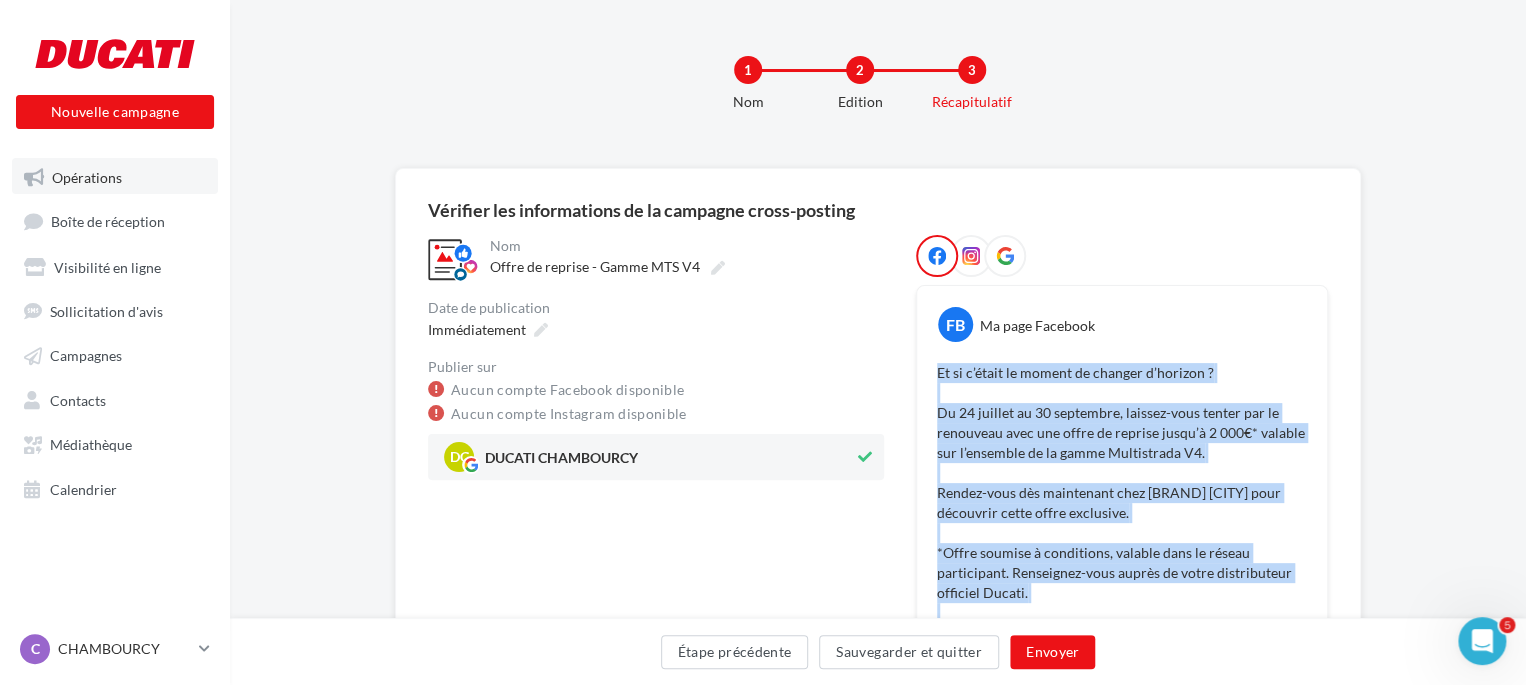 click on "Opérations" at bounding box center (87, 176) 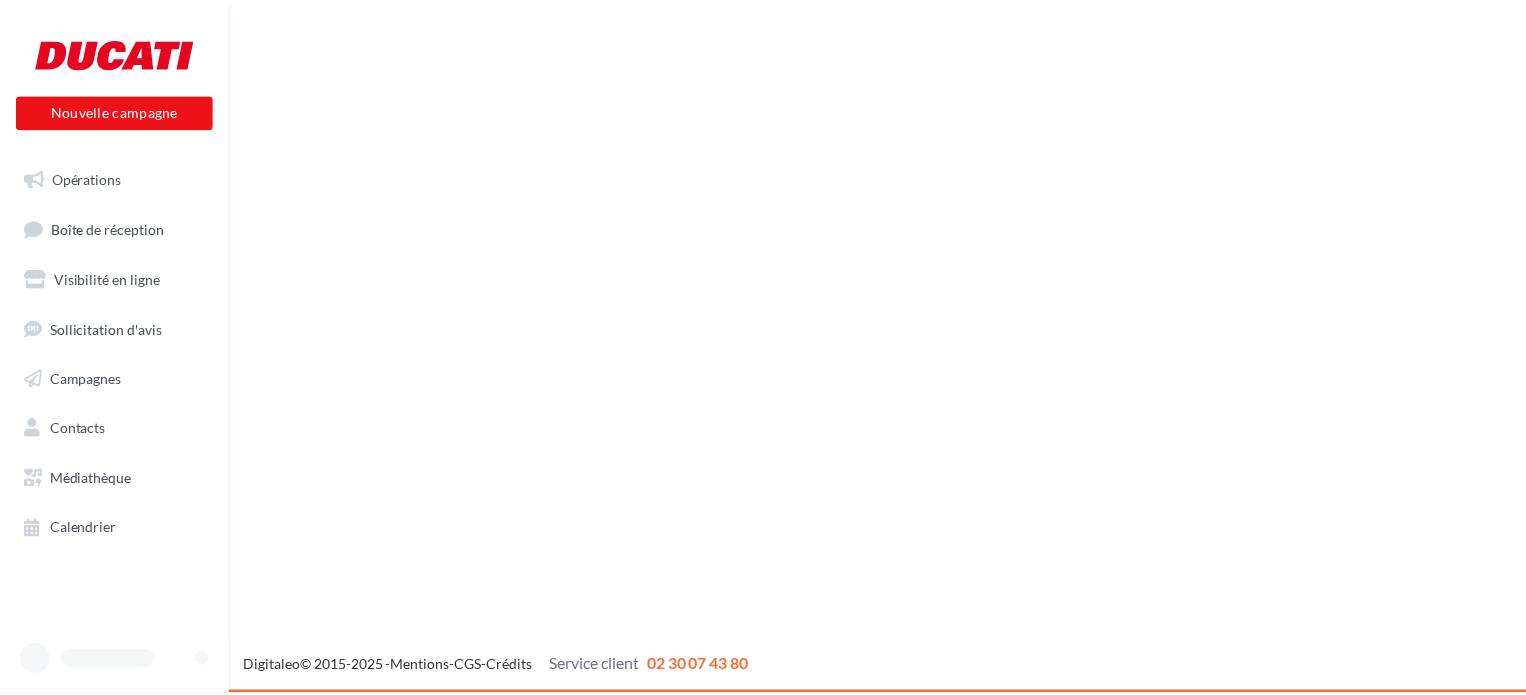 scroll, scrollTop: 0, scrollLeft: 0, axis: both 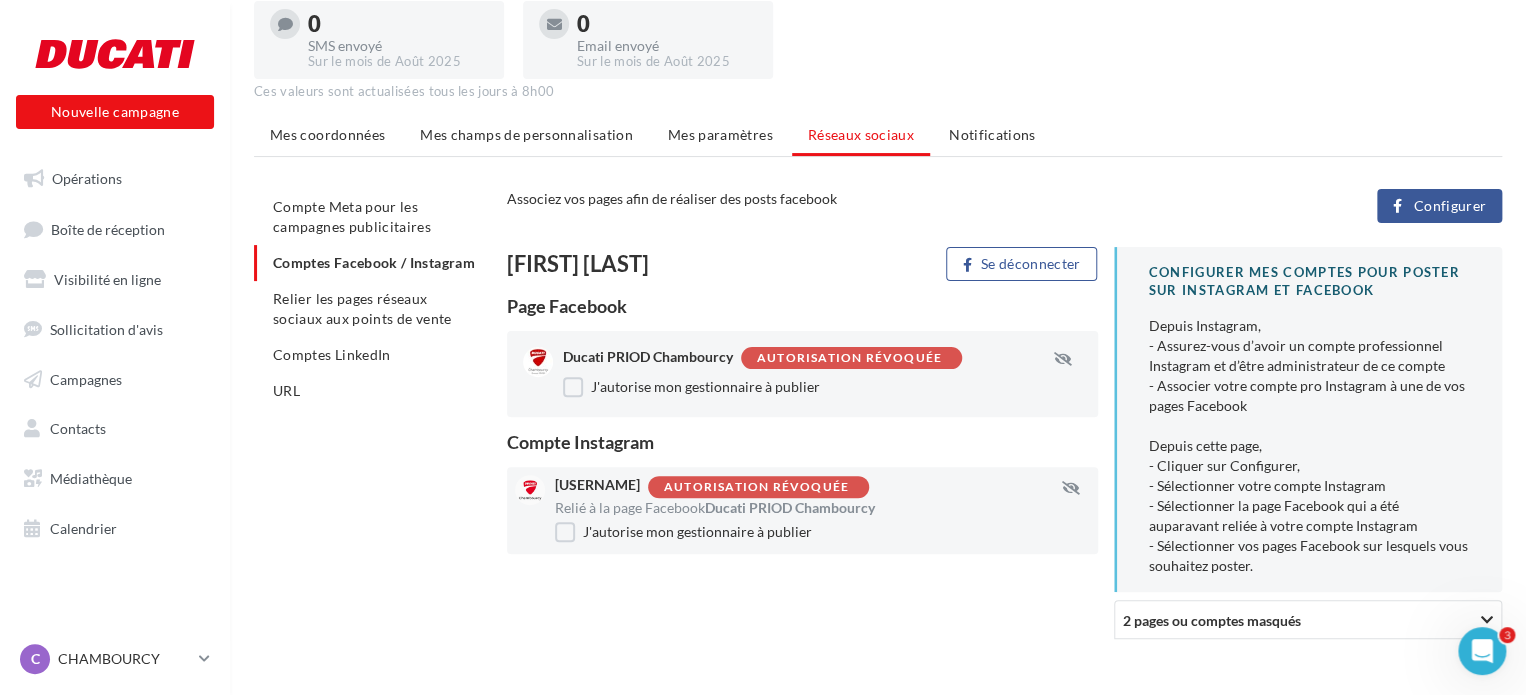 click on "Configurer" at bounding box center [1449, 206] 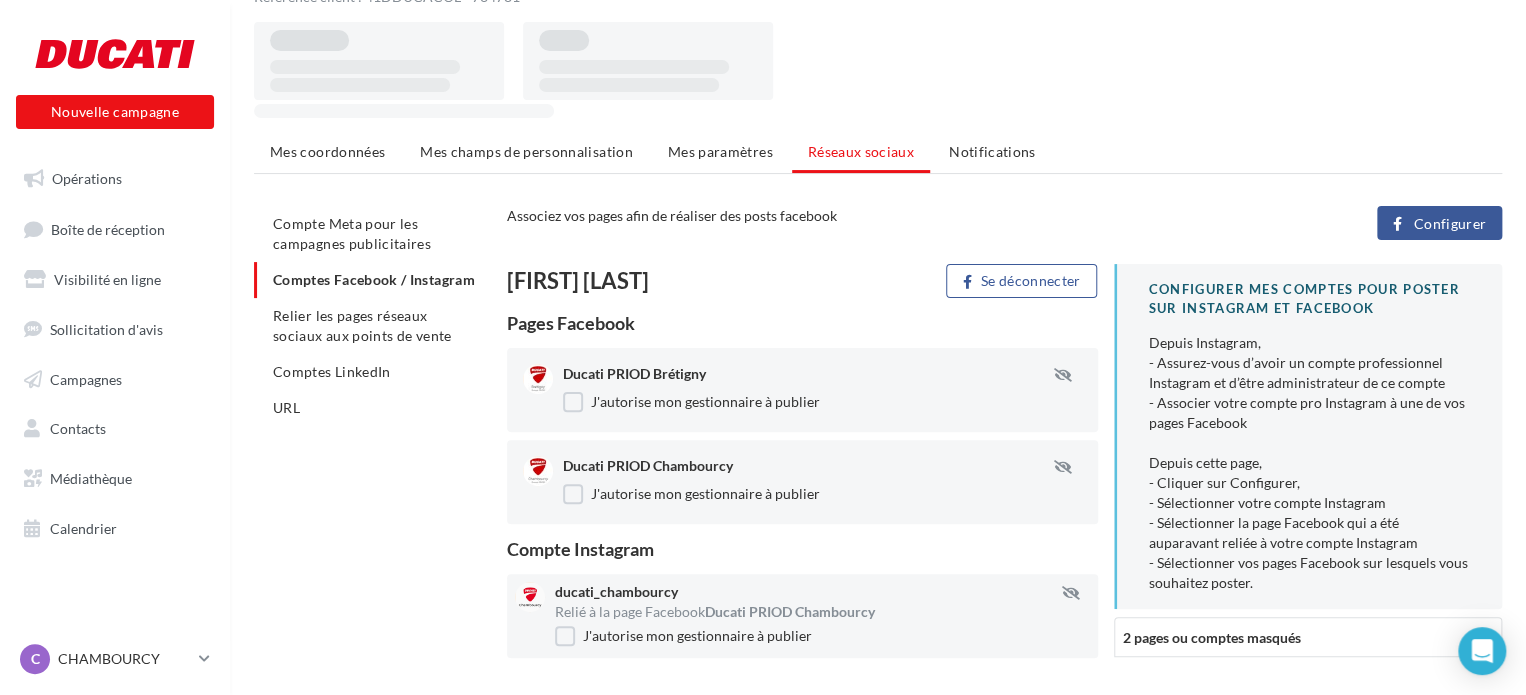 scroll, scrollTop: 141, scrollLeft: 0, axis: vertical 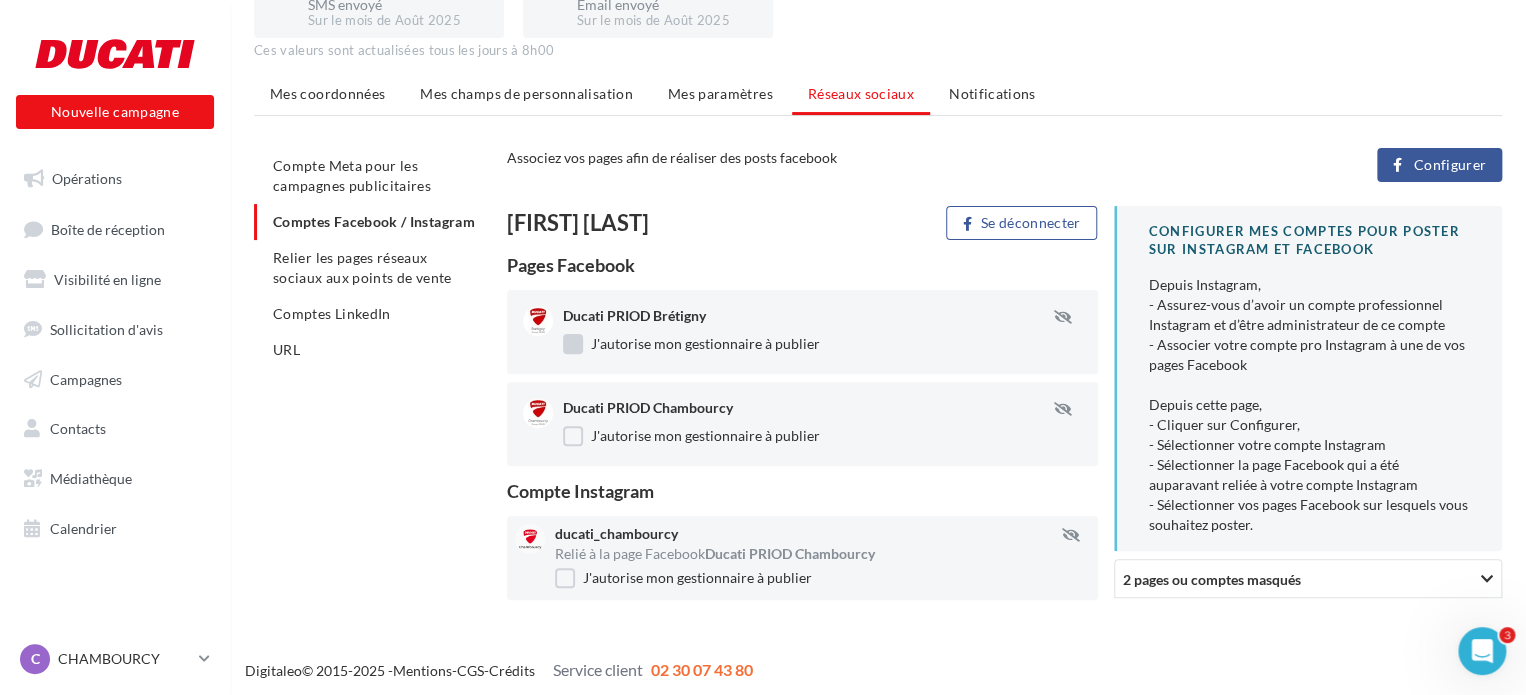 click on "J'autorise mon gestionnaire à publier" at bounding box center [691, 344] 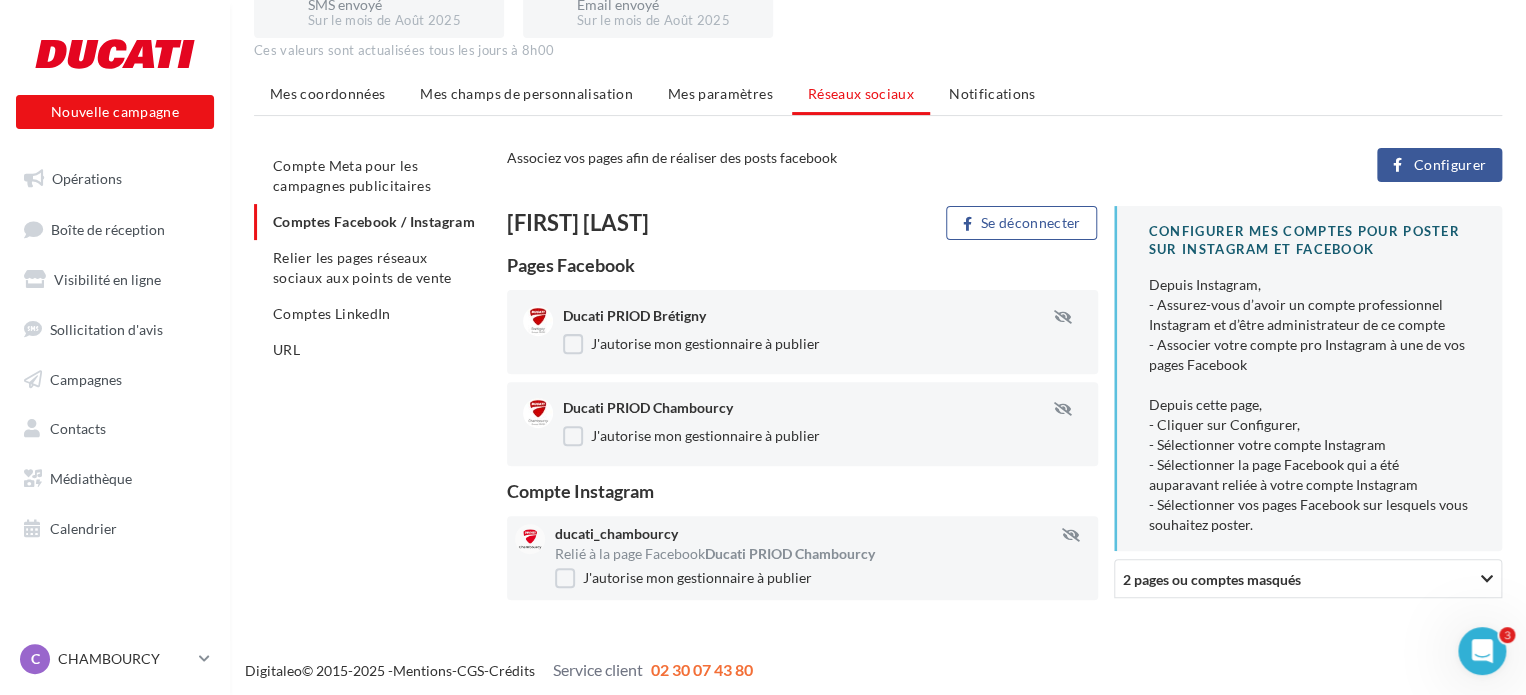 click on "Compte Meta pour les campagnes publicitaires
Comptes Facebook / Instagram
Relier les pages réseaux sociaux aux points de vente
Comptes LinkedIn
URL
Associez vos pages afin de réaliser des posts facebook
Configurer
Adeline Ducati   Se déconnecter
Pages Facebook
Ducati PRIOD Brétigny             J'autorise mon gestionnaire à publier       Ducati PRIOD Chambourcy             J'autorise mon gestionnaire à publier
Compte Instagram
ducati_chambourcy           Relié à la page Facebook  Ducati PRIOD Chambourcy     J'autorise mon gestionnaire à publier   CONFIGURER MES COMPTES POUR POSTER sur instagram et facebook   Depuis Instagram, - Assurez-vous d’avoir un compte professionnel Instagram et d’être administrateur de ce compte Depuis cette page, - Cliquer sur Configurer," at bounding box center (886, 381) 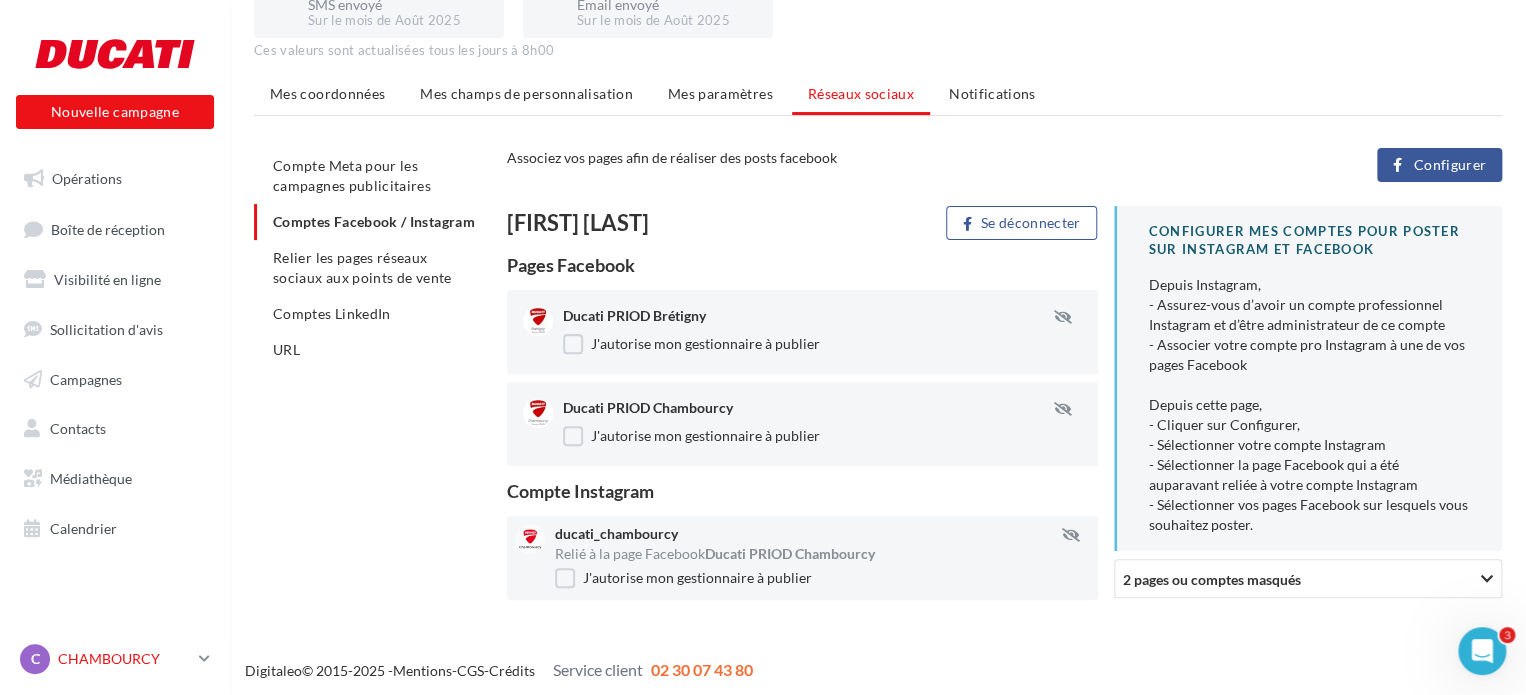 click on "CHAMBOURCY" at bounding box center (124, 659) 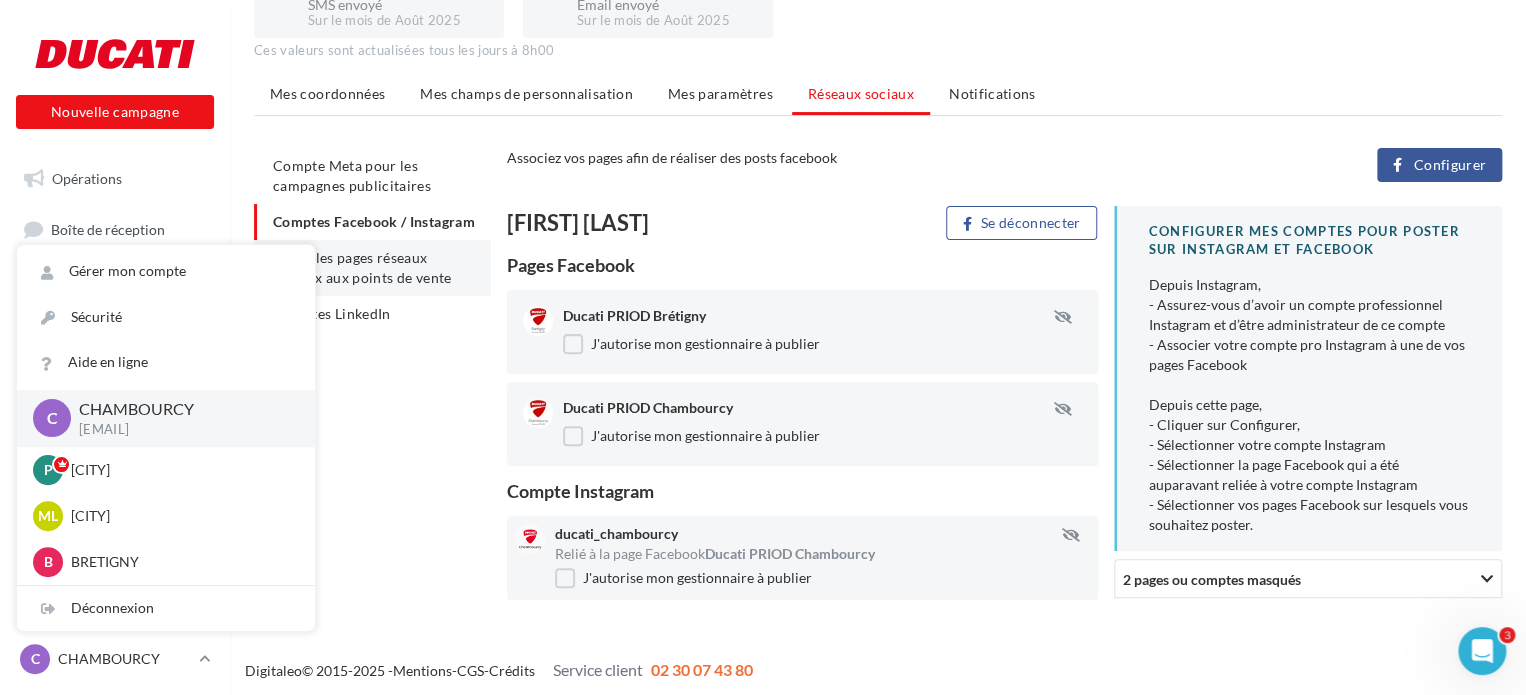 click on "Relier les pages réseaux sociaux aux points de vente" at bounding box center [372, 268] 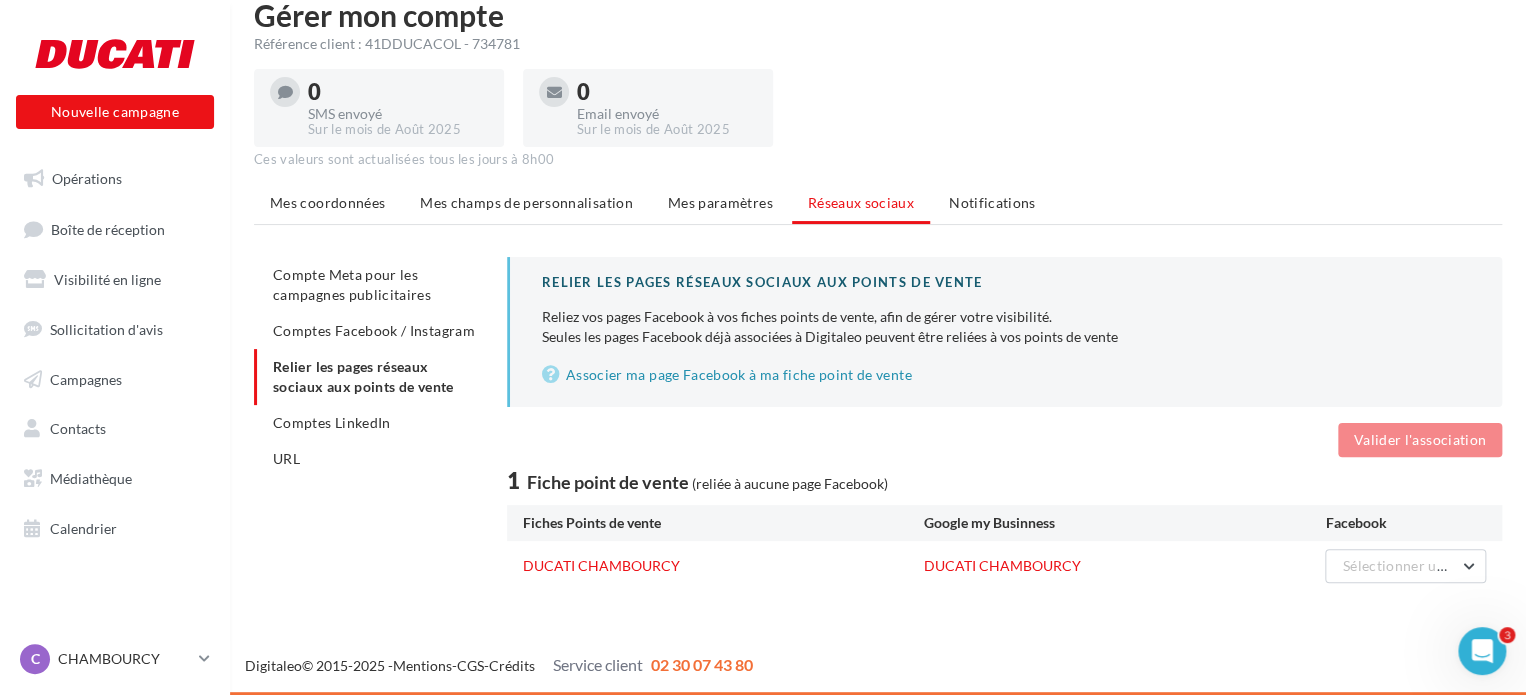 scroll, scrollTop: 32, scrollLeft: 0, axis: vertical 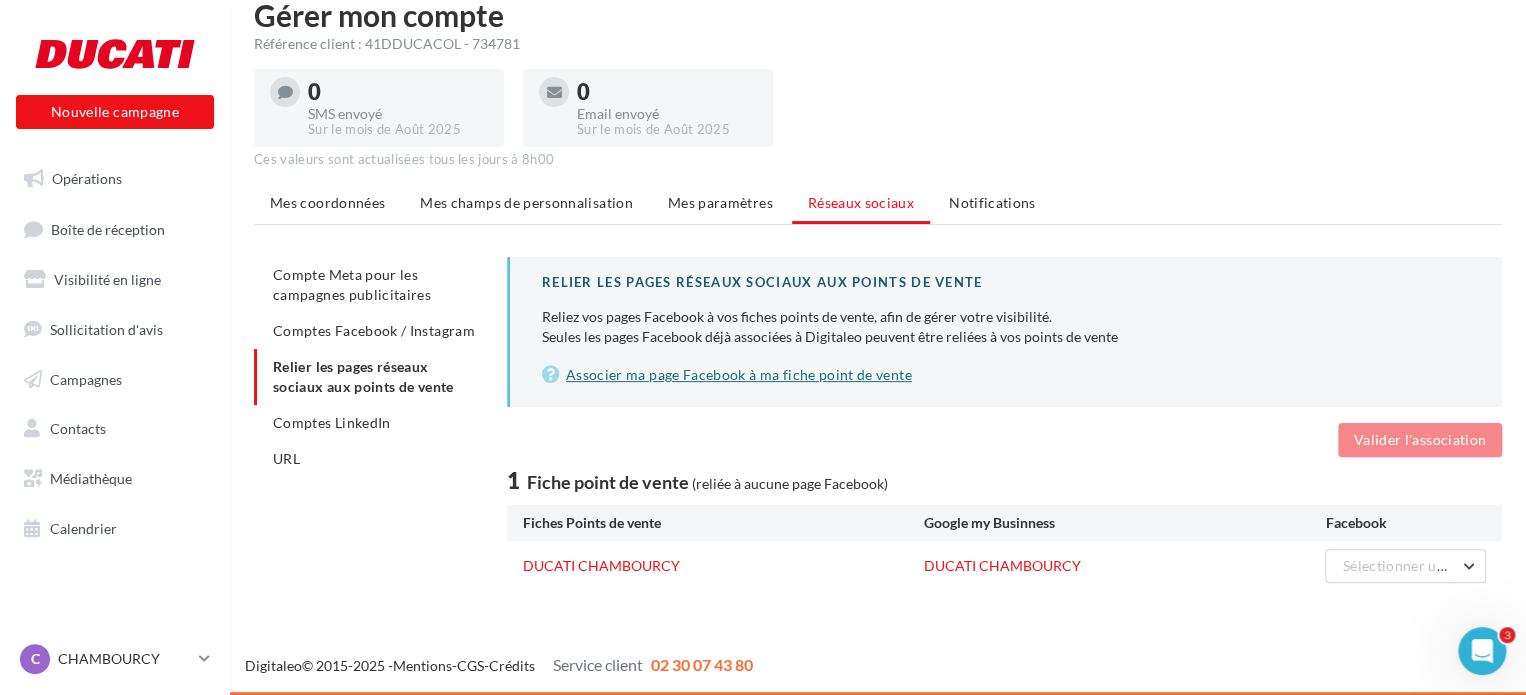 click on "Associer ma page Facebook à ma fiche point de vente" at bounding box center (1006, 375) 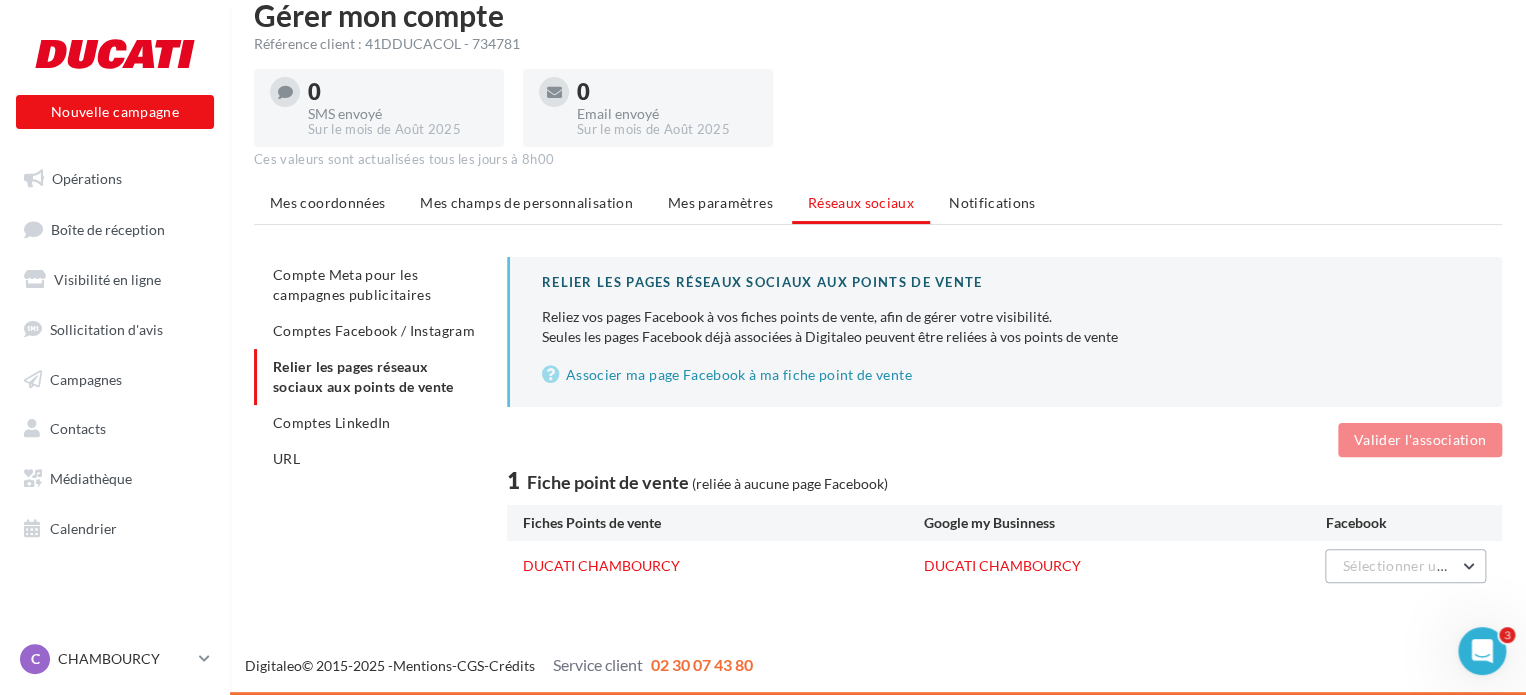 click on "Sélectionner une page" at bounding box center (1413, 565) 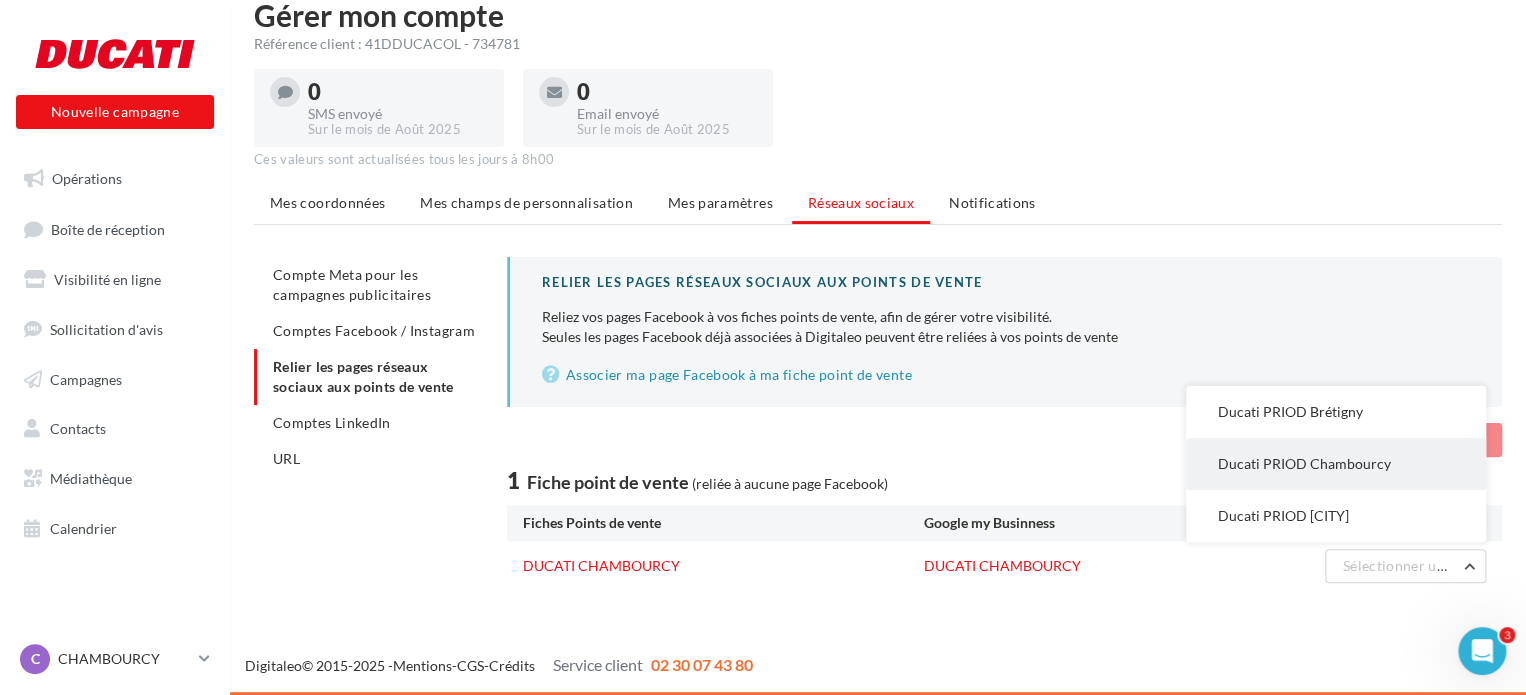 click on "Ducati PRIOD Chambourcy" at bounding box center (1304, 463) 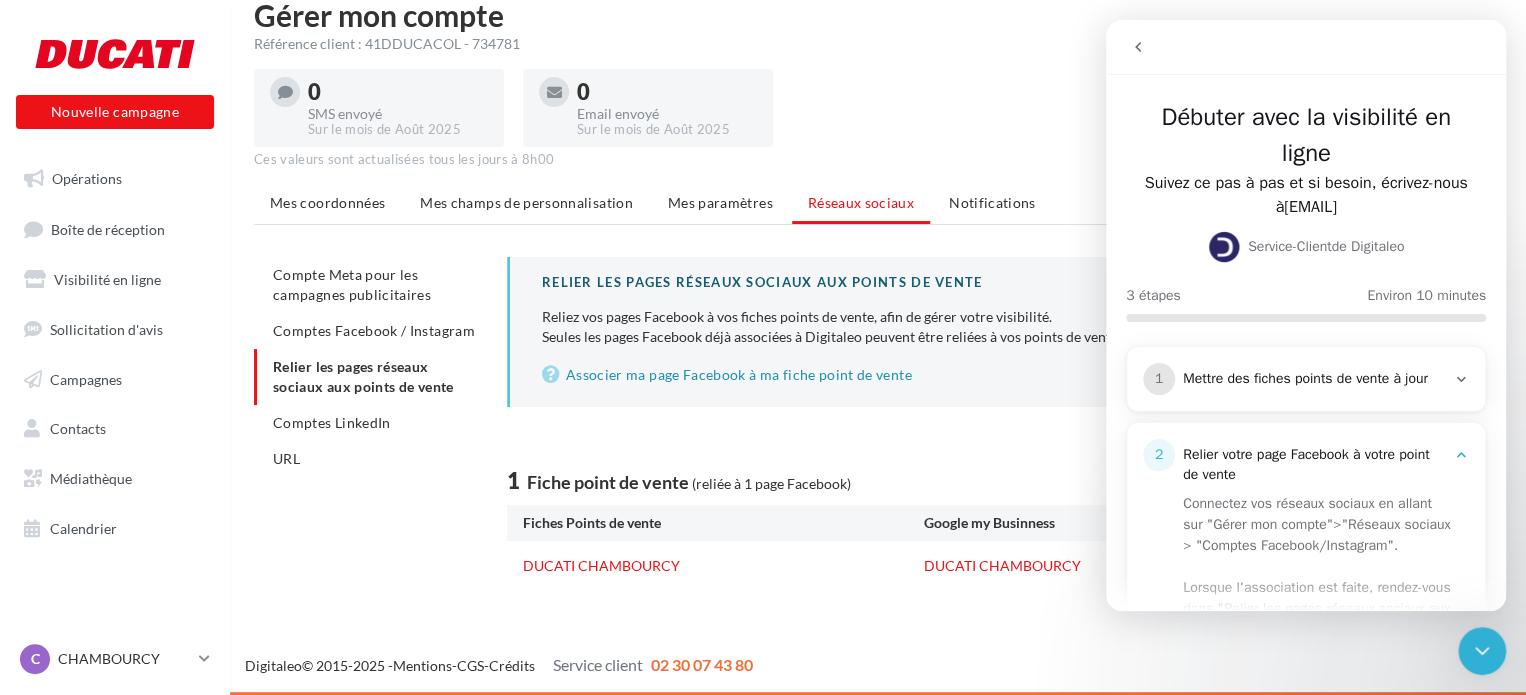 scroll, scrollTop: 0, scrollLeft: 0, axis: both 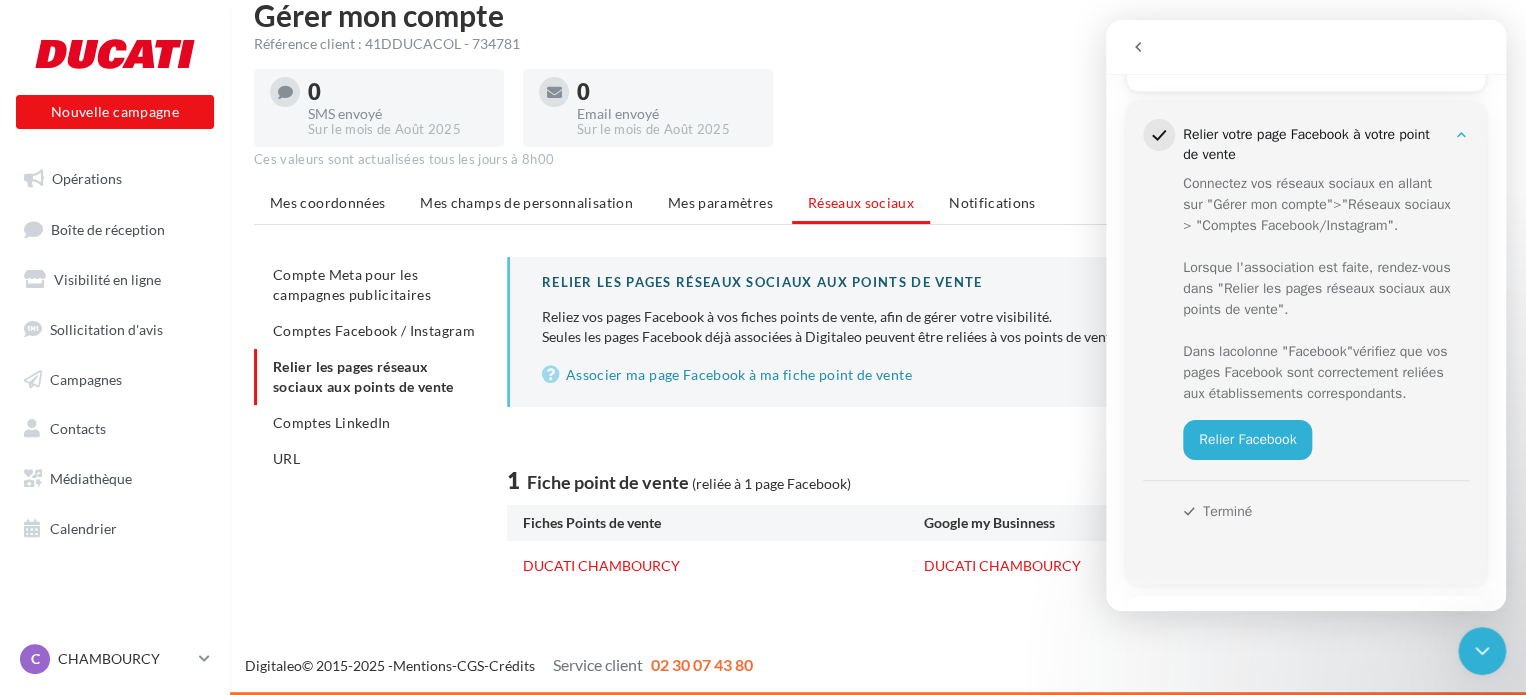 click 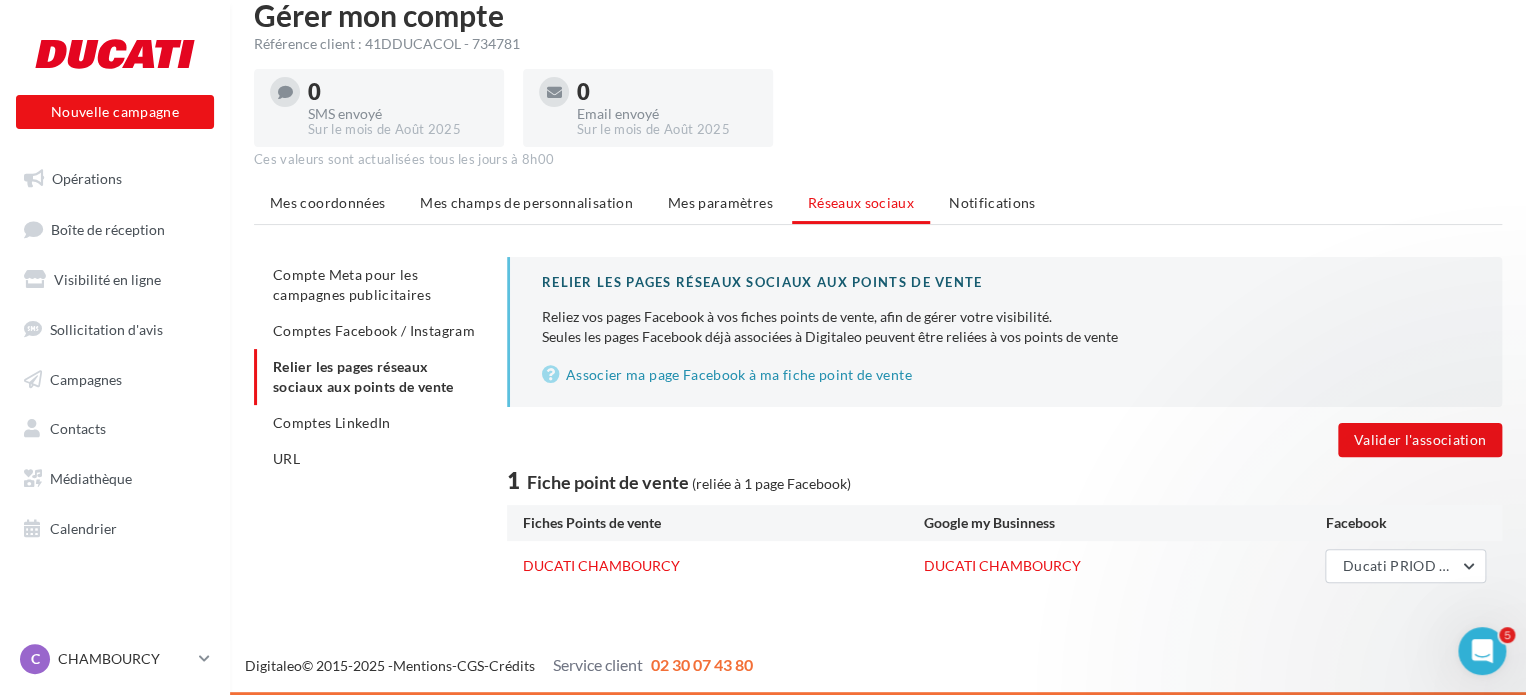 scroll, scrollTop: 0, scrollLeft: 0, axis: both 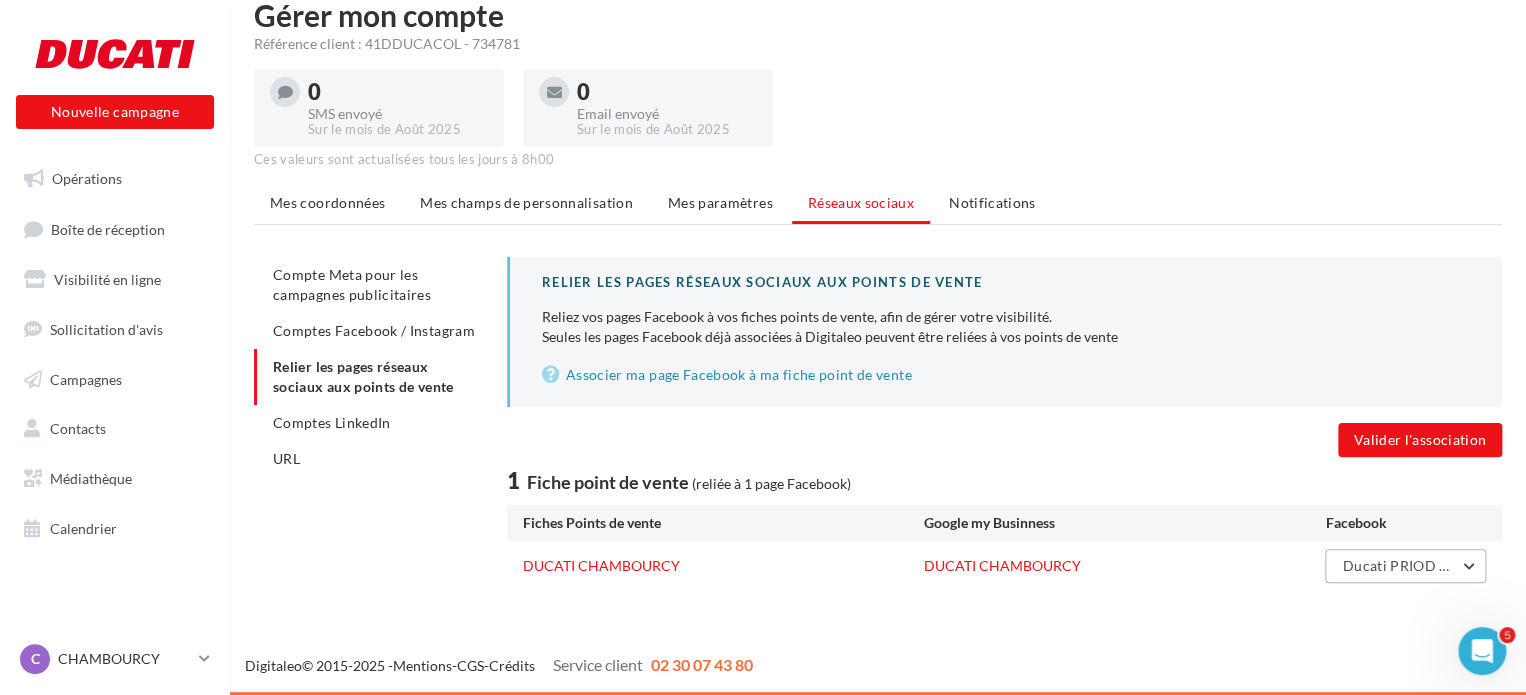 click on "Ducati PRIOD Chambourcy" at bounding box center (1432, 565) 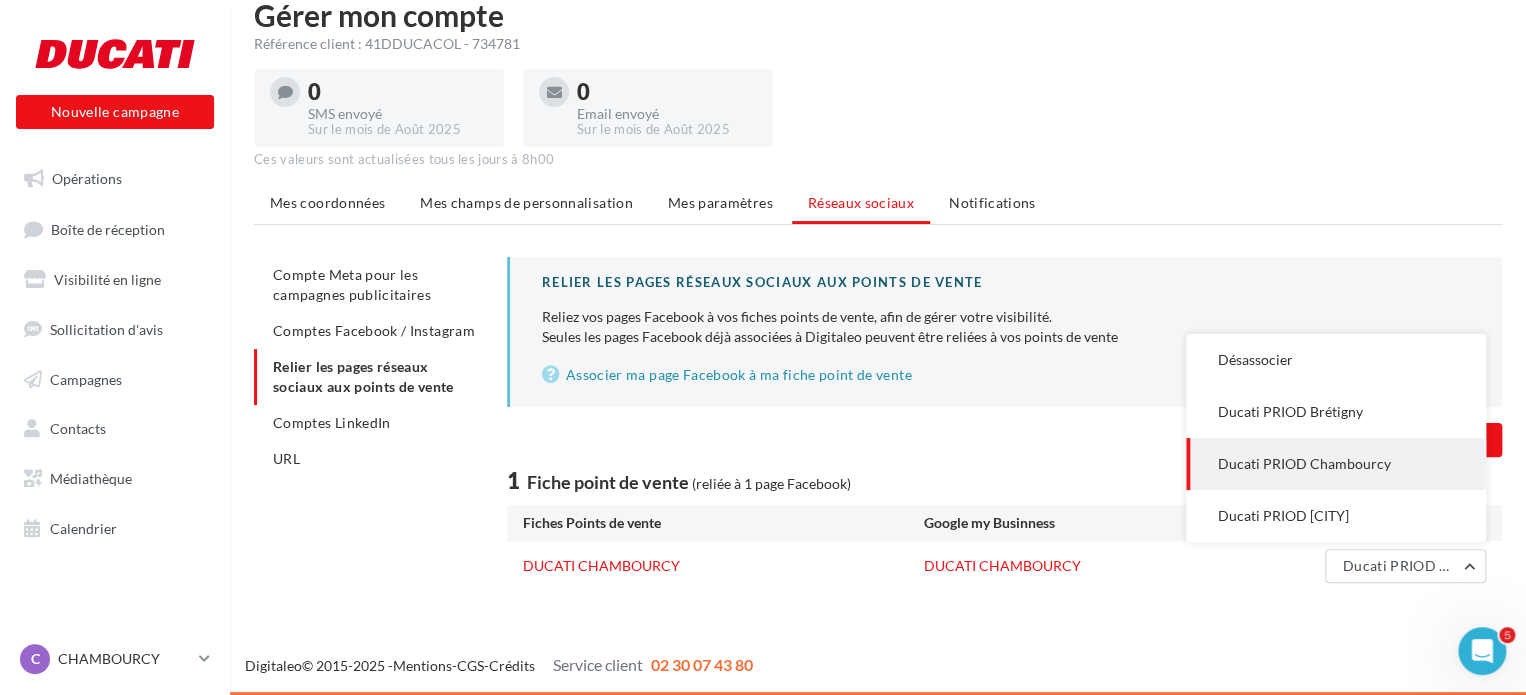 click on "Gérer mon compte
Référence client : 41DDUCACOL - 734781
0
SMS envoyé
Sur le mois de Août 2025
0
Email envoyé
Sur le mois de Août 2025
Ces valeurs sont actualisées tous les jours à 8h00
Mes coordonnées
Mes champs de personnalisation
Mes paramètres
Réseaux sociaux
Notifications
Compte Meta pour les campagnes publicitaires
Comptes Facebook / Instagram
Relier les pages réseaux sociaux aux points de vente
Comptes LinkedIn
URL
Relier les pages réseaux sociaux aux points de vente" at bounding box center [878, 311] 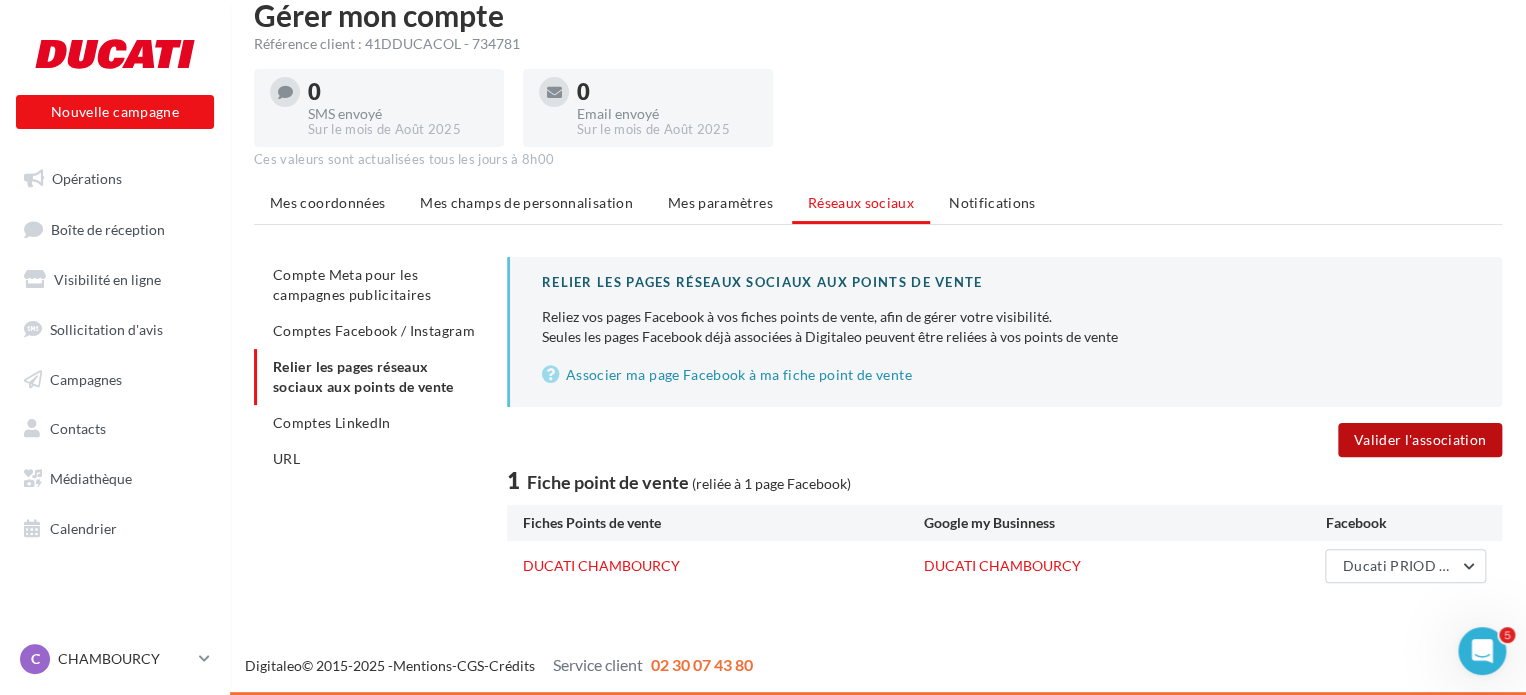click on "Valider l'association" at bounding box center [1420, 440] 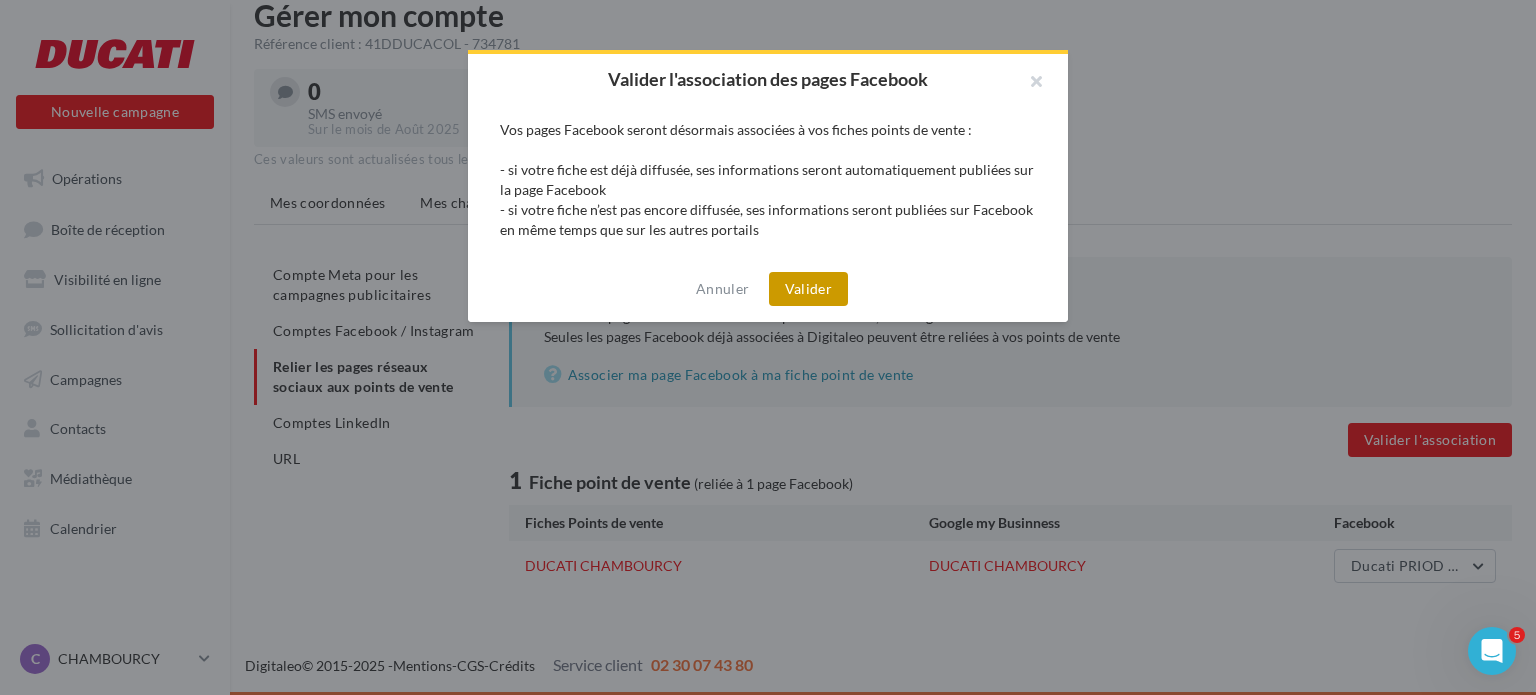 click on "Valider" at bounding box center [808, 289] 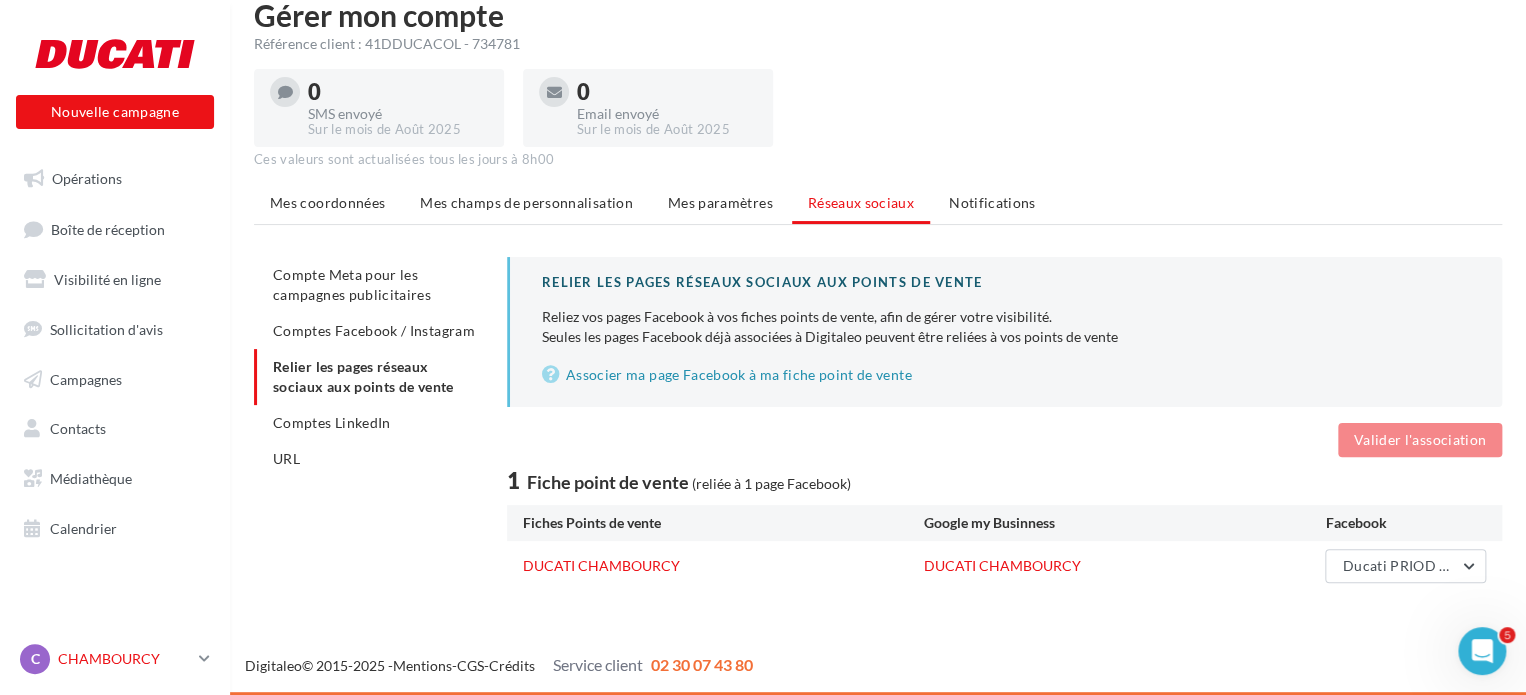 click on "CHAMBOURCY" at bounding box center [124, 659] 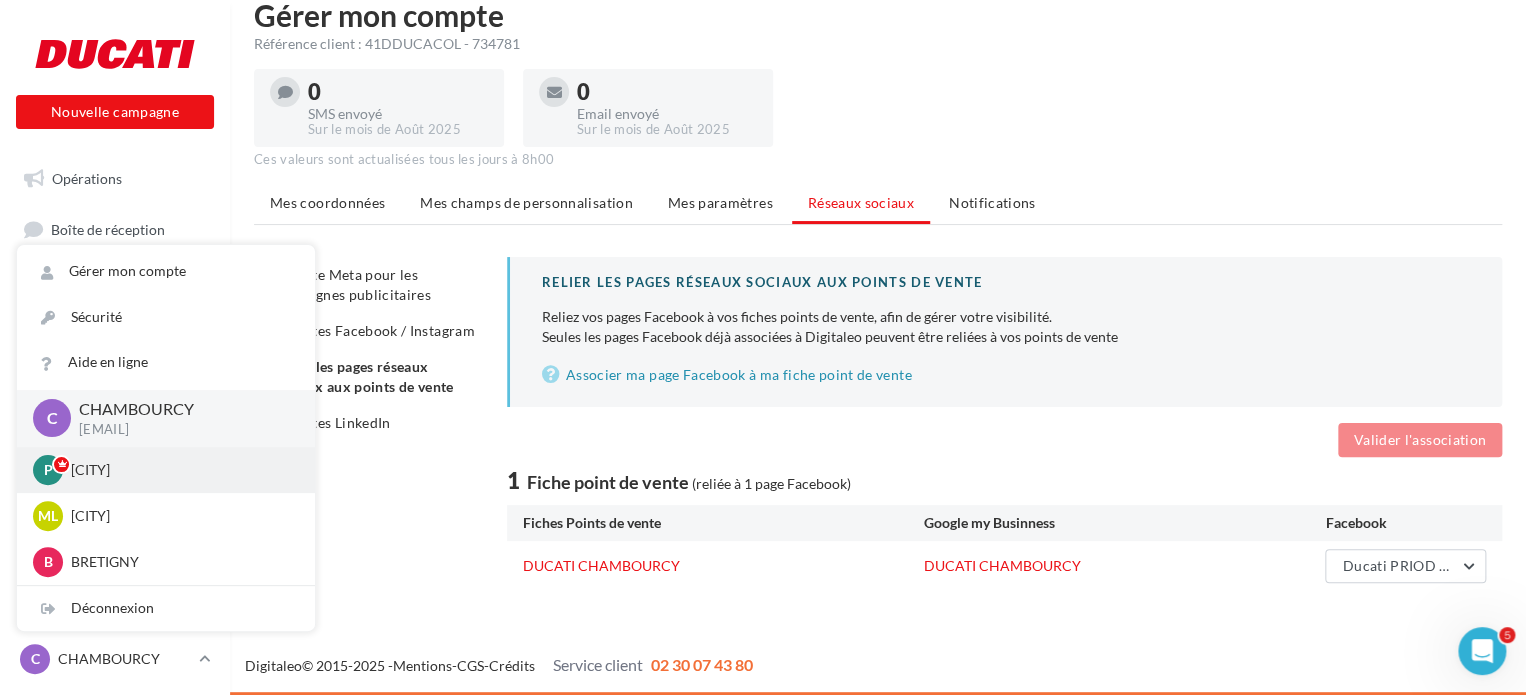 click on "PARIS" at bounding box center (181, 470) 